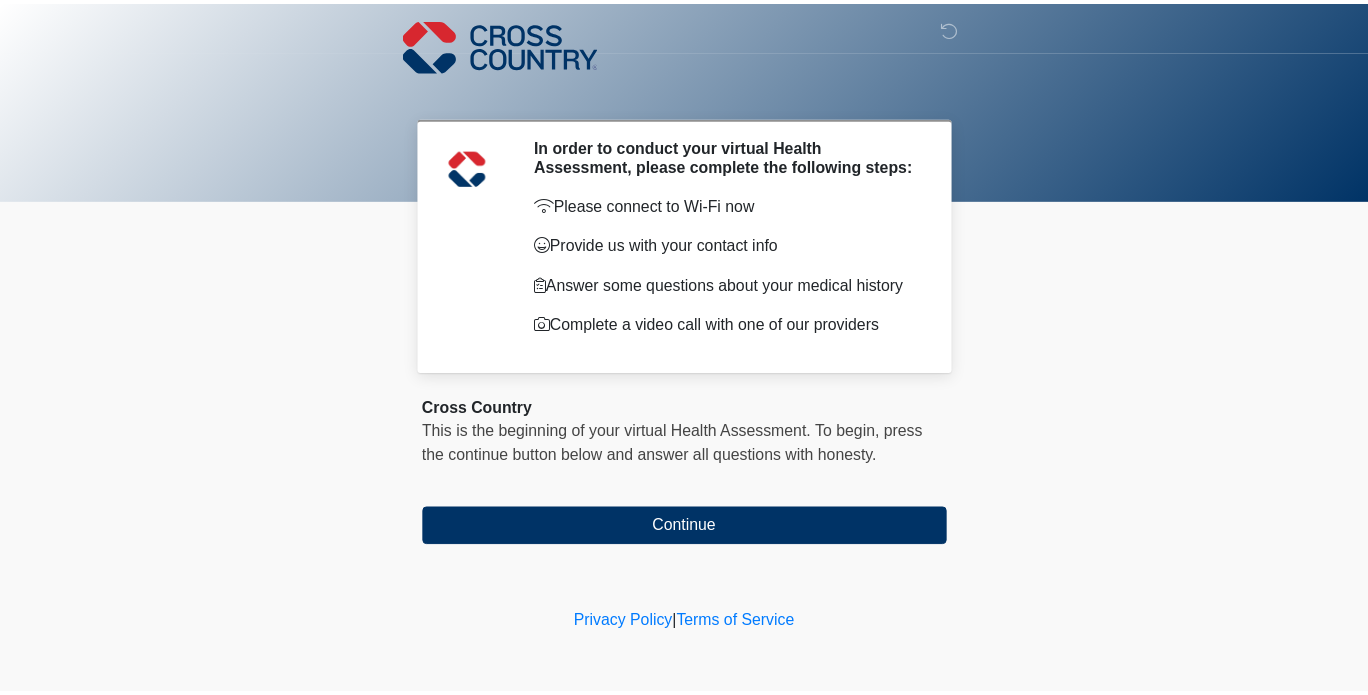 scroll, scrollTop: 0, scrollLeft: 0, axis: both 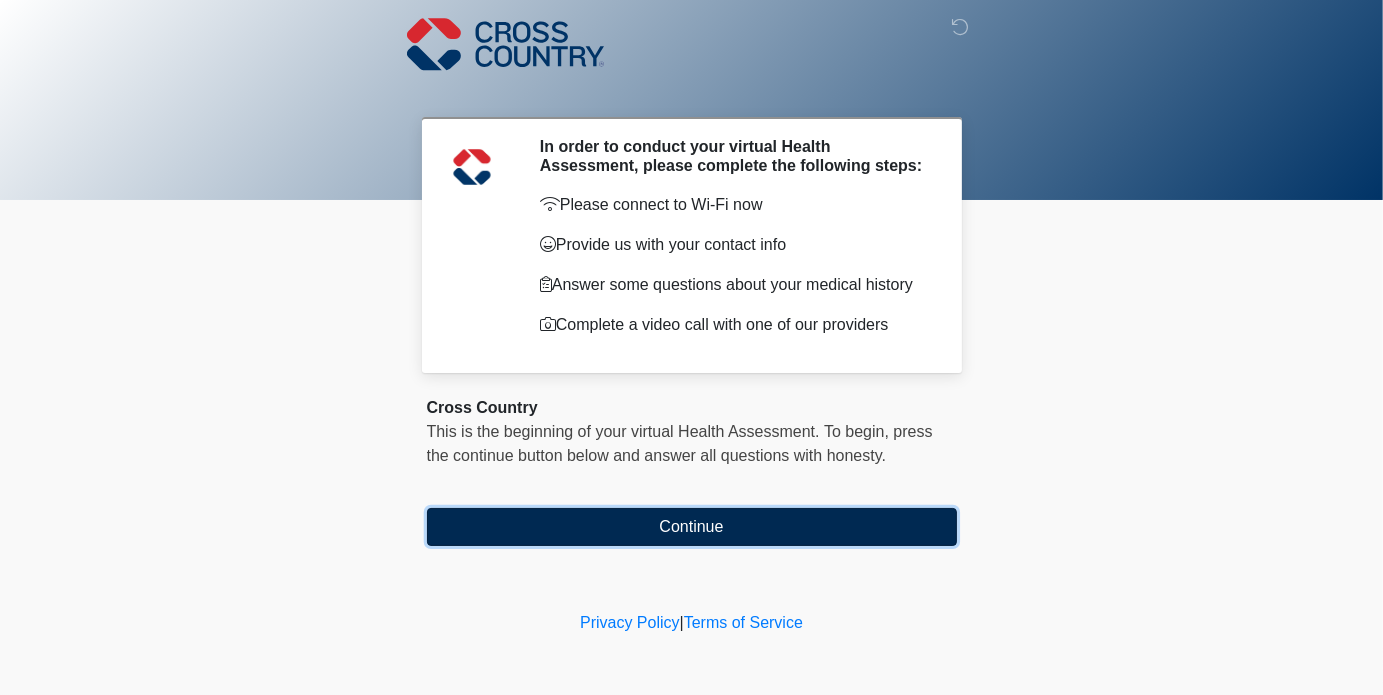 click on "Continue" at bounding box center [692, 527] 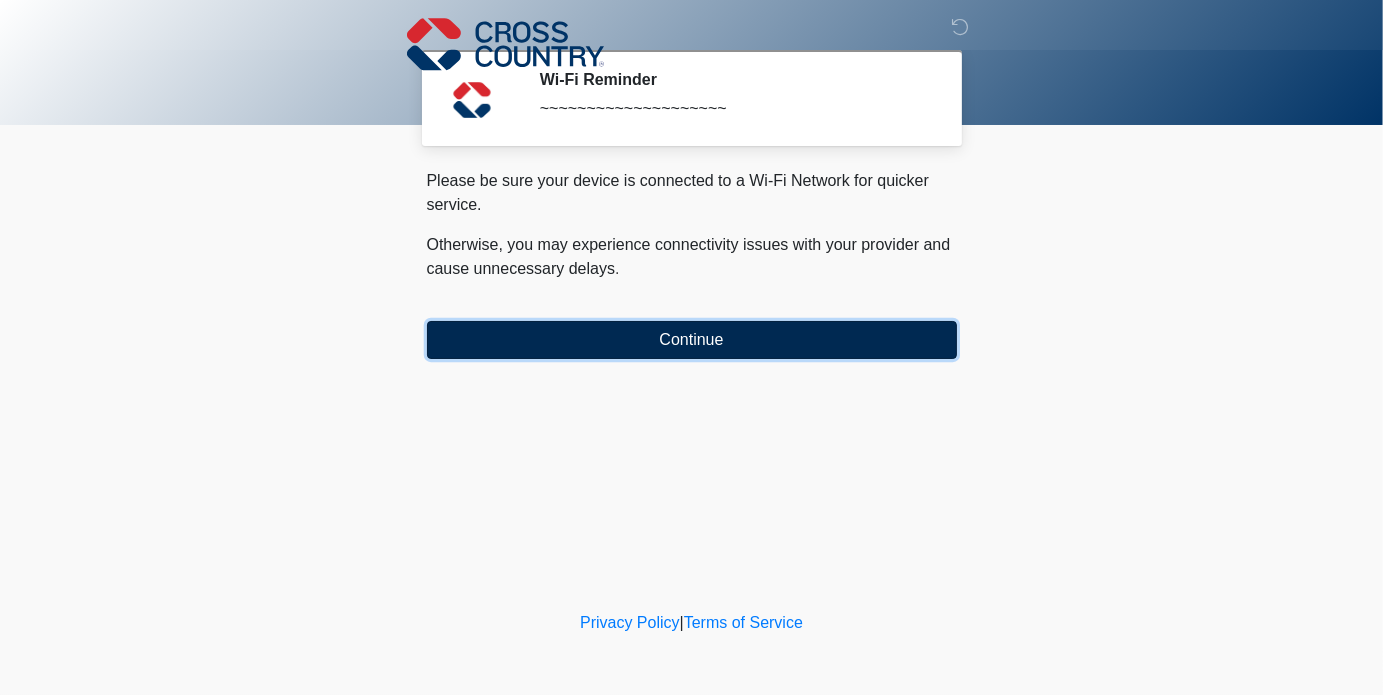 click on "Continue" at bounding box center (692, 340) 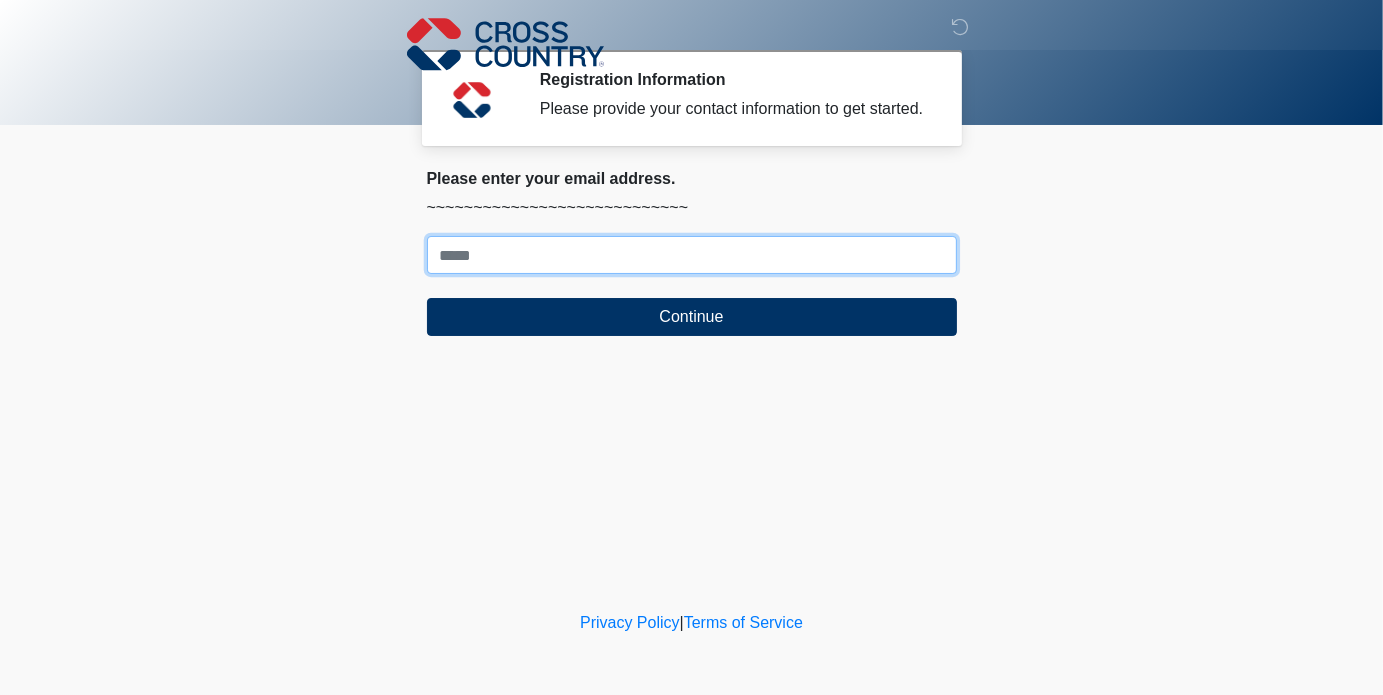 click on "Where should we email your response?" at bounding box center (692, 255) 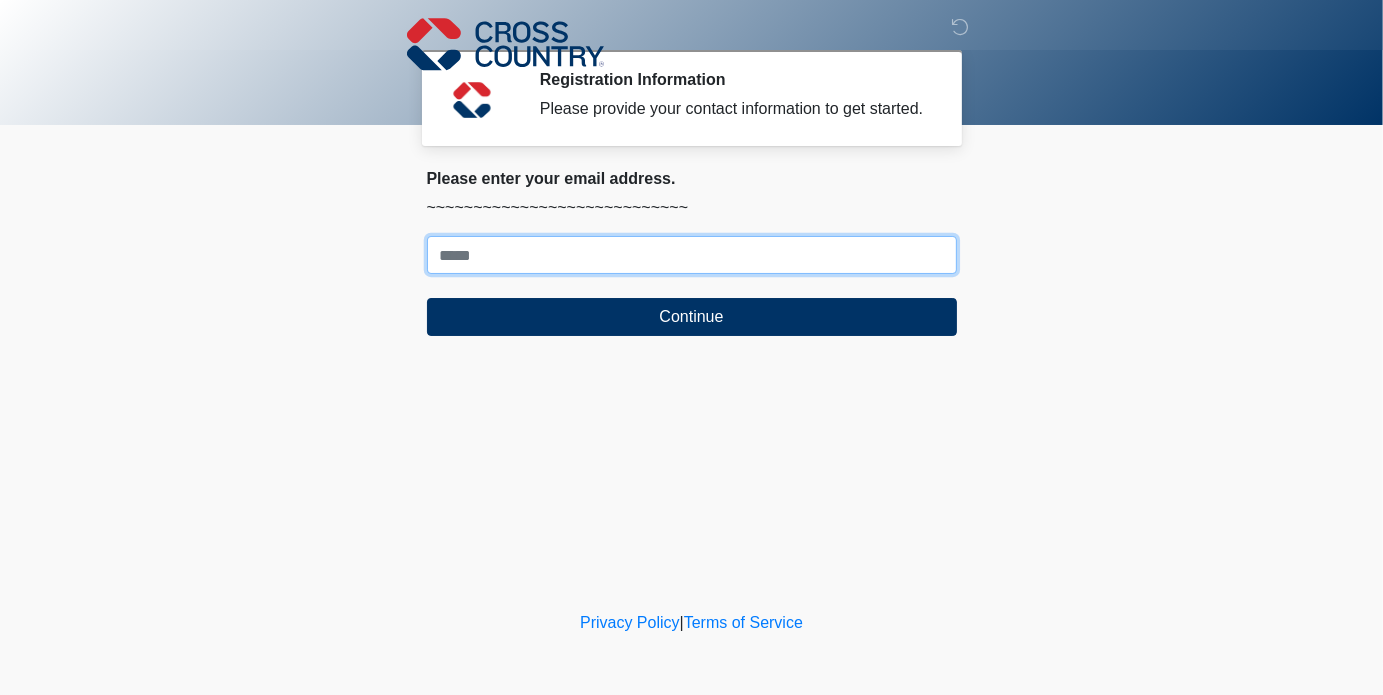 type on "**********" 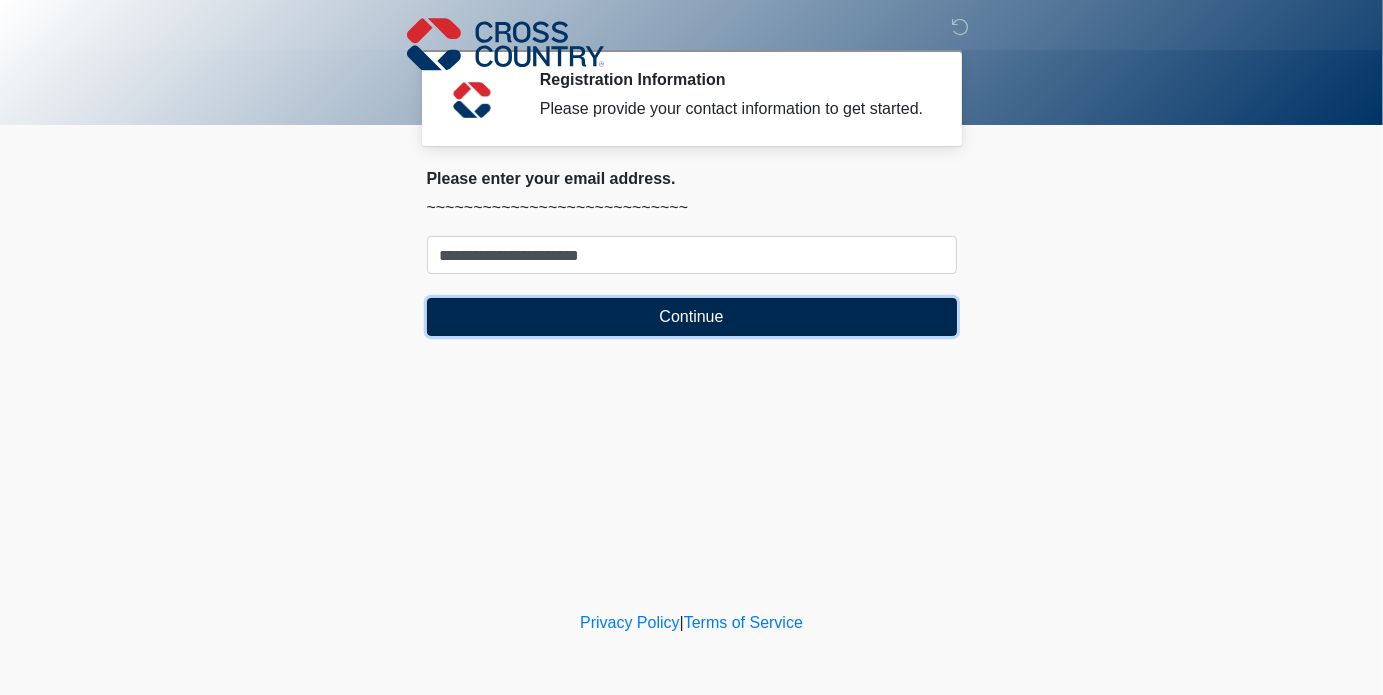 click on "Continue" at bounding box center (692, 317) 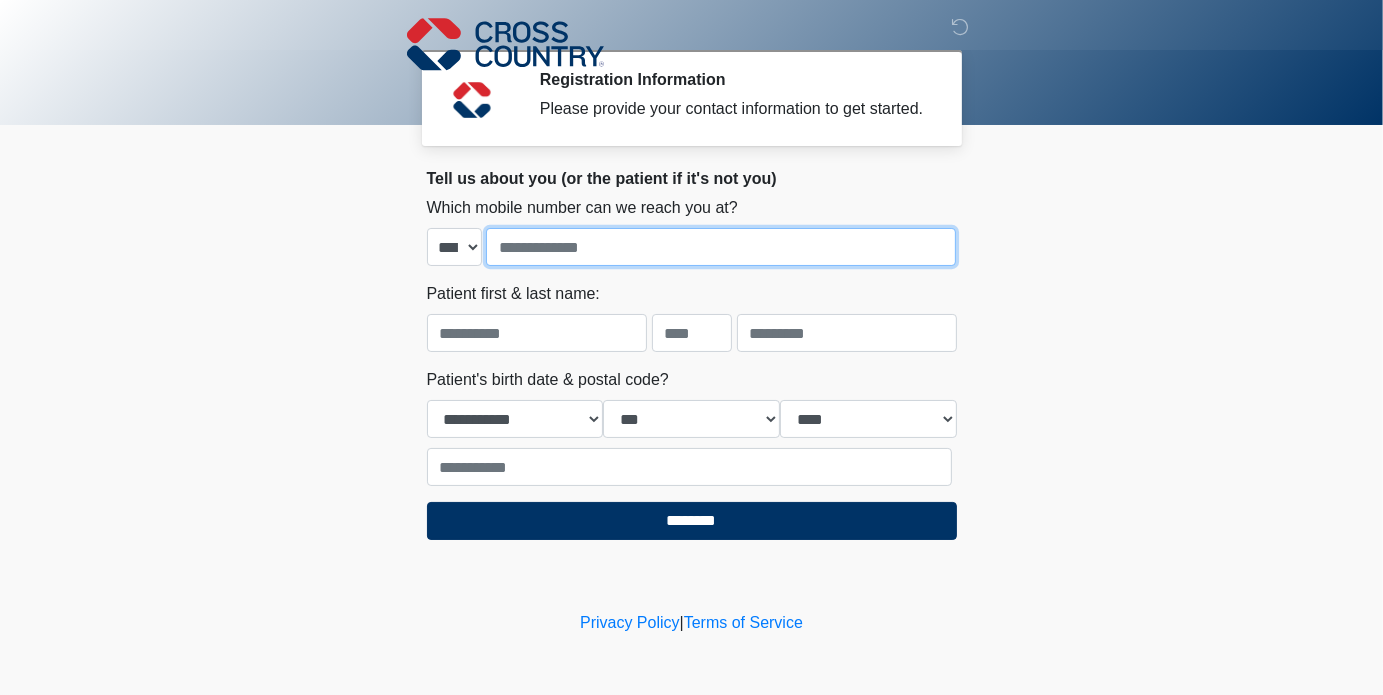 click at bounding box center (721, 247) 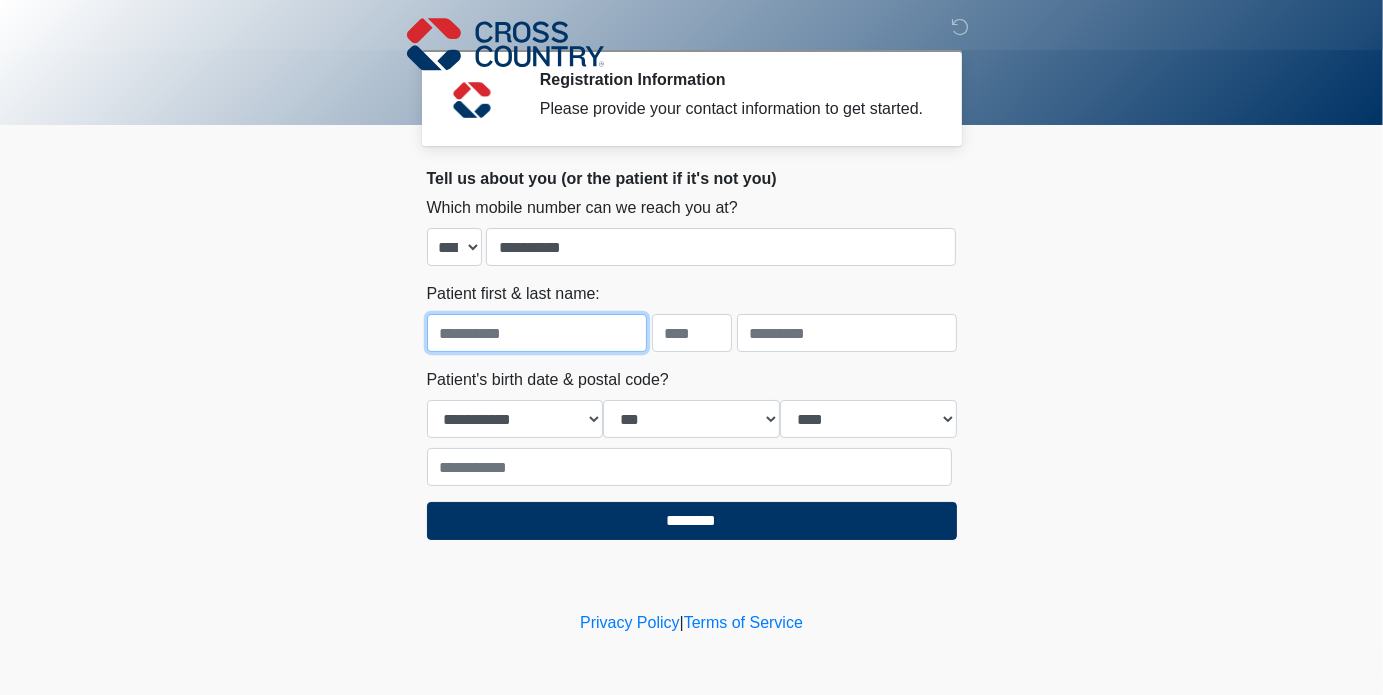 type on "********" 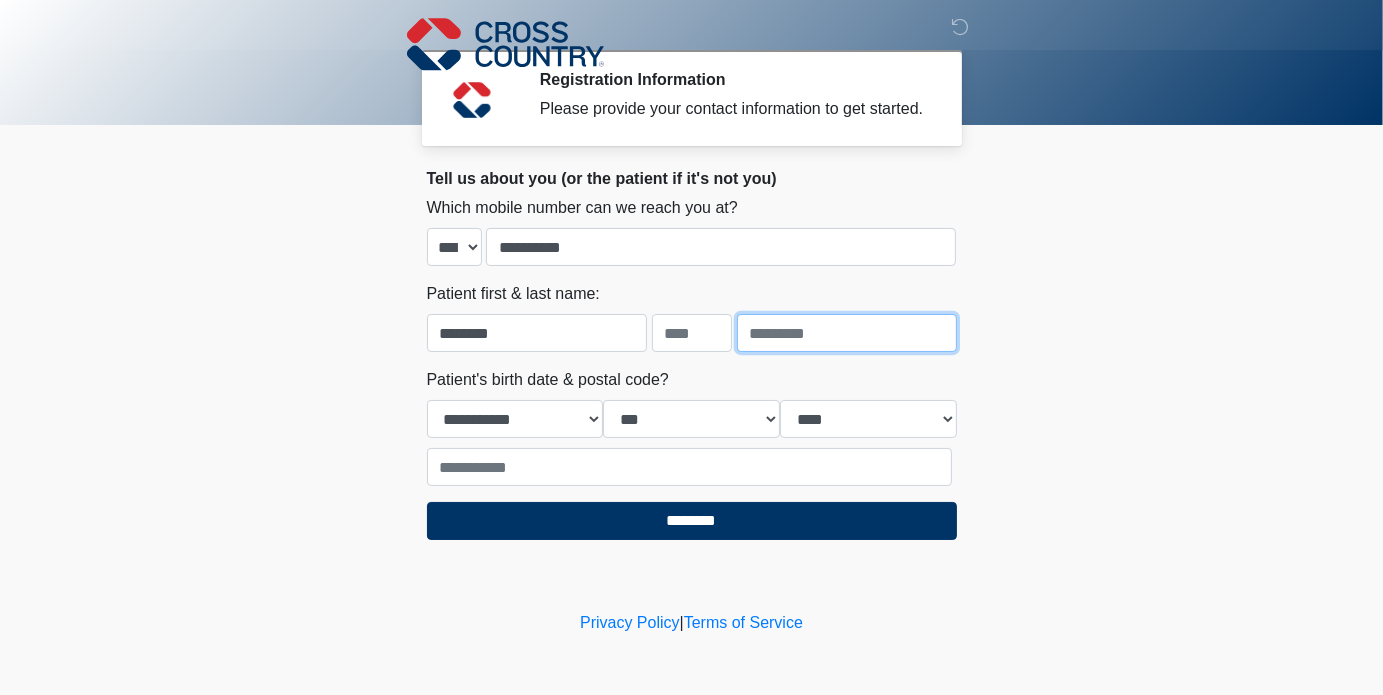 type on "*****" 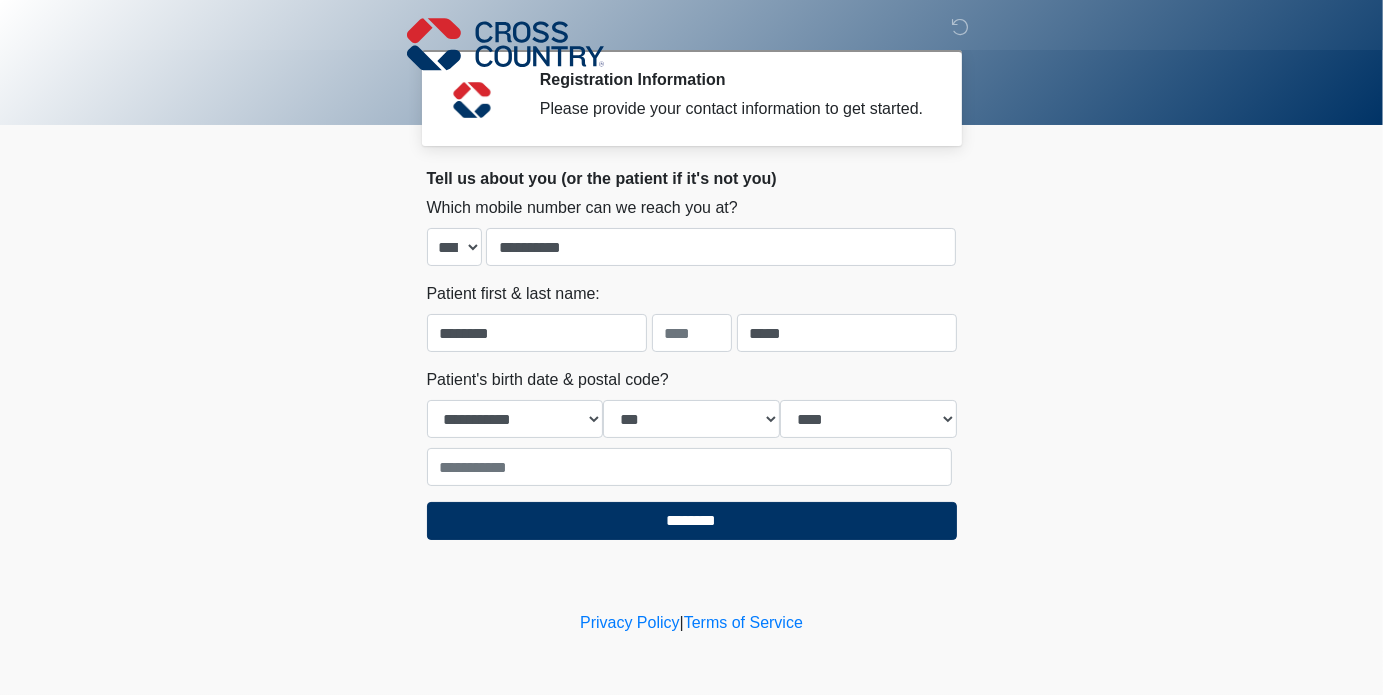 type on "*****" 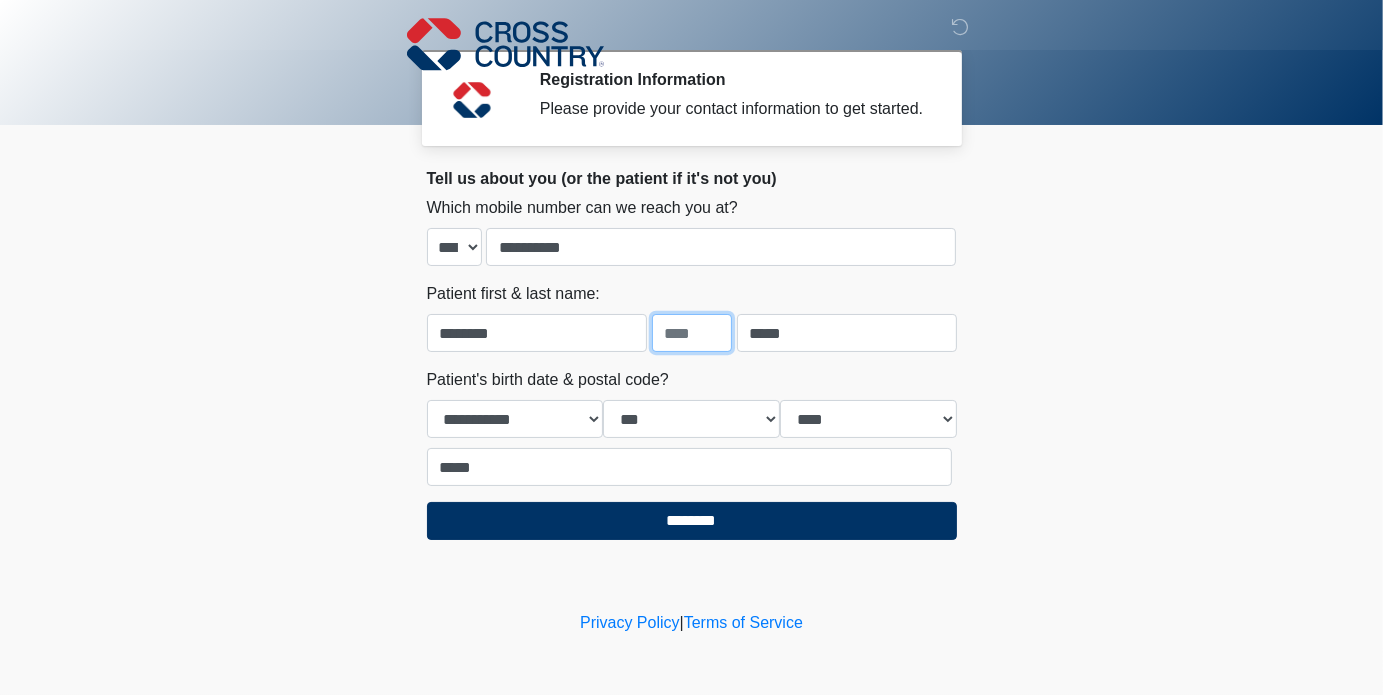 click at bounding box center (692, 333) 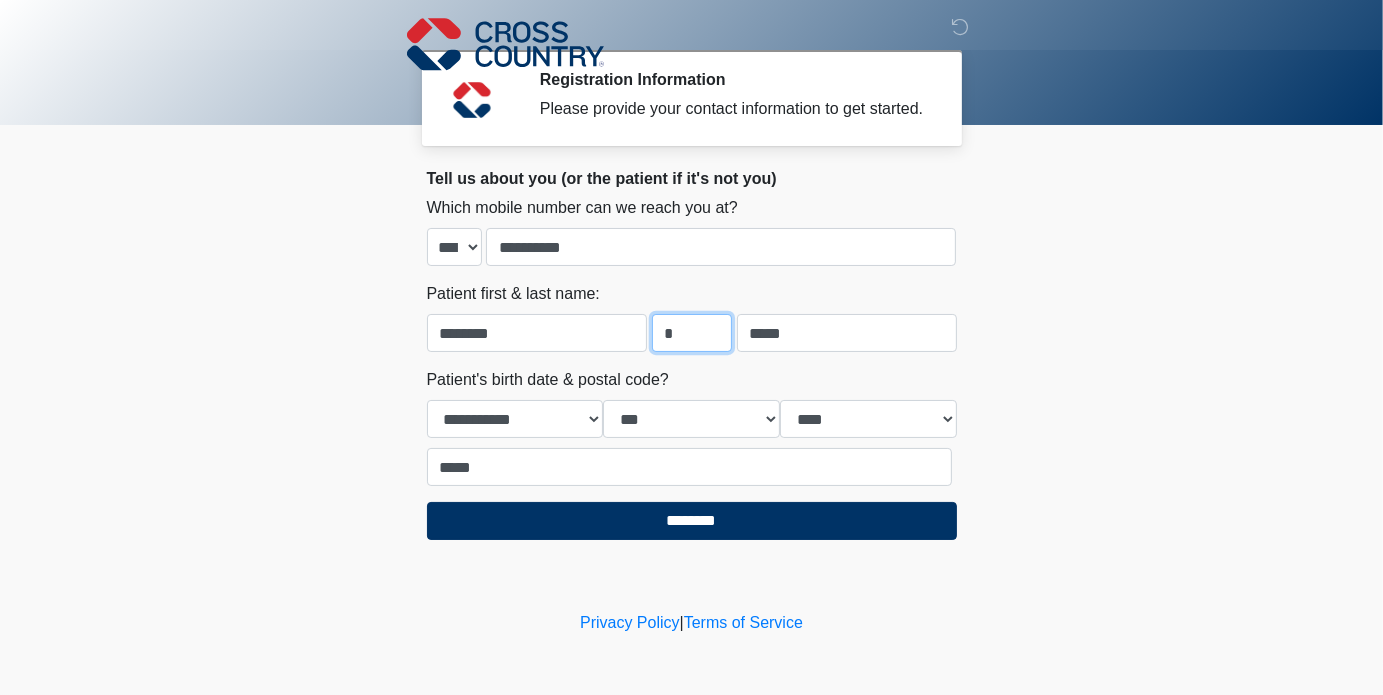 type on "*" 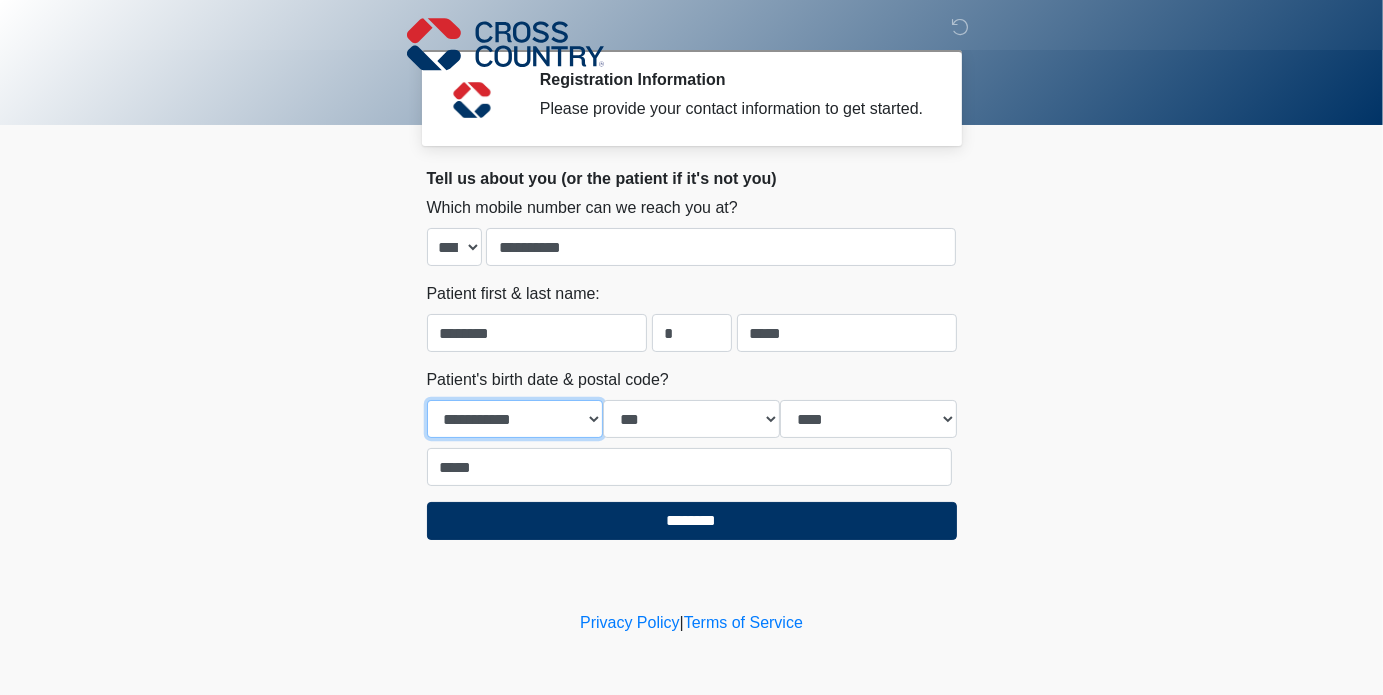 click on "**********" at bounding box center (515, 419) 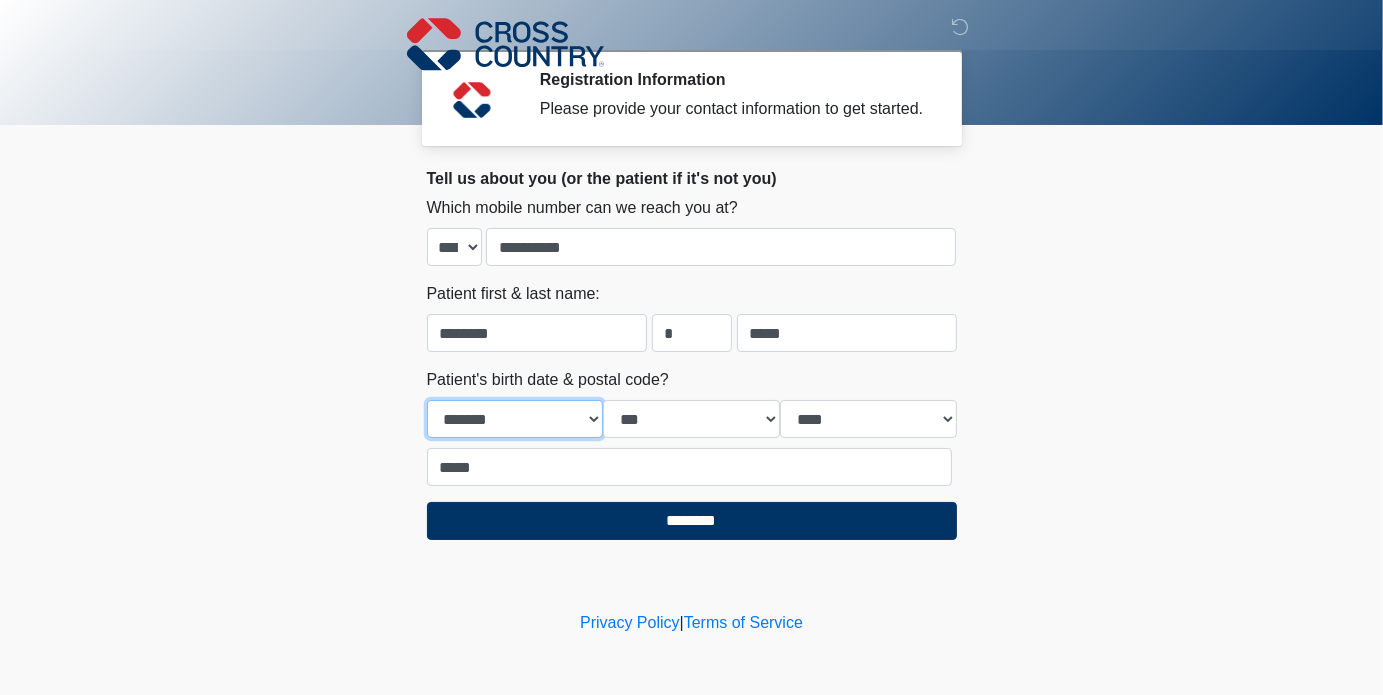 click on "**********" at bounding box center [515, 419] 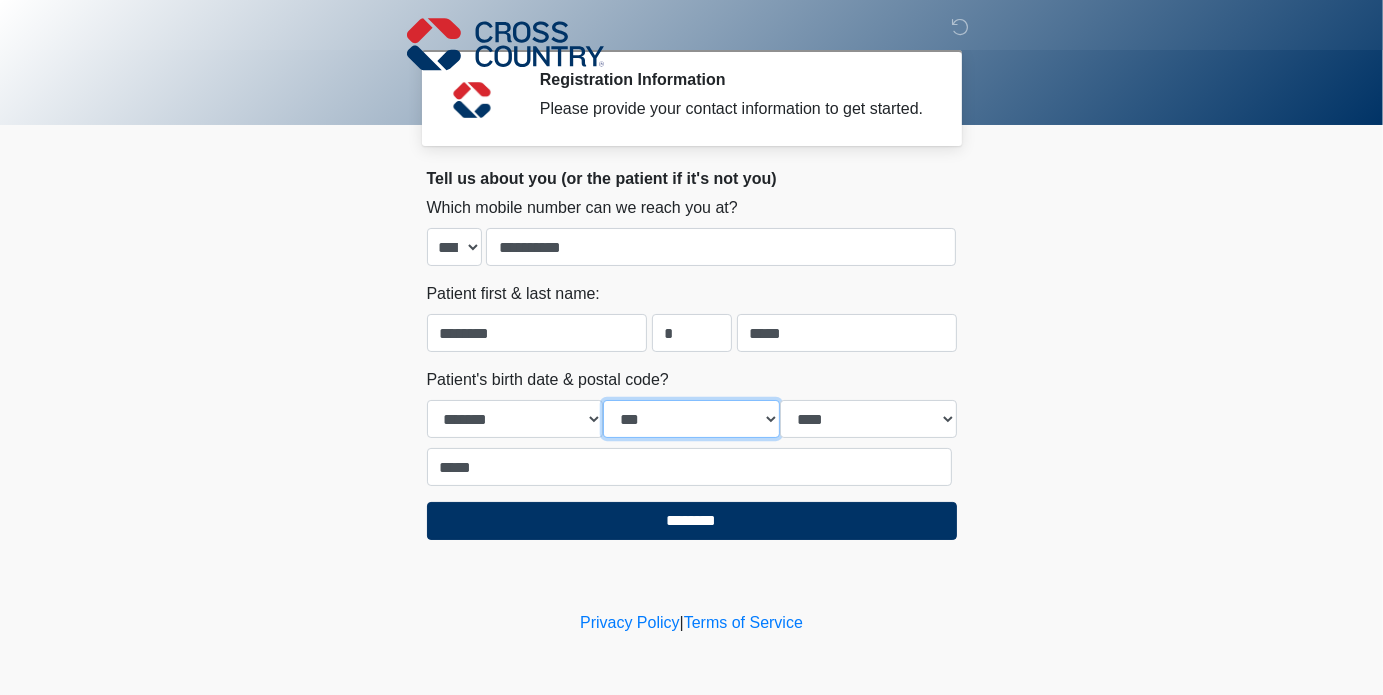 click on "***
*
*
*
*
*
*
*
*
*
**
**
**
**
**
**
**
**
**
**
**
**
**
**
**
**
**
**
**
**
**
**" at bounding box center [691, 419] 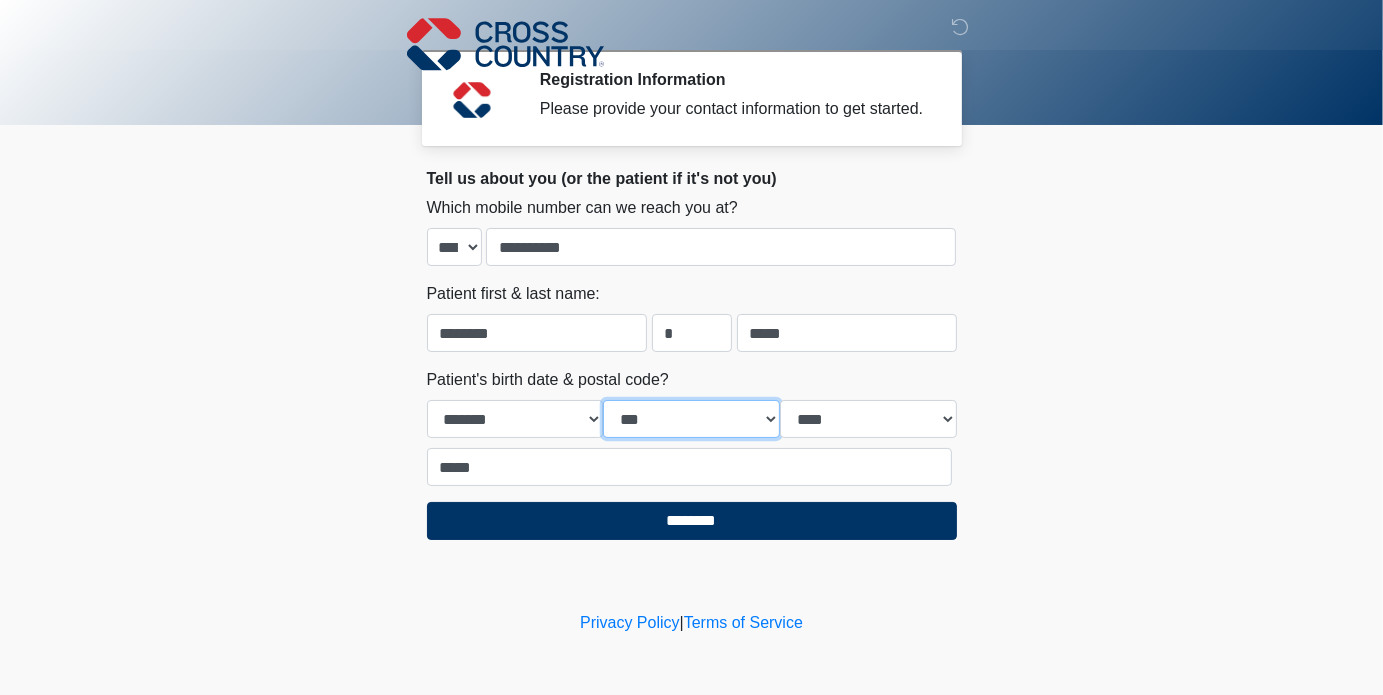 select on "**" 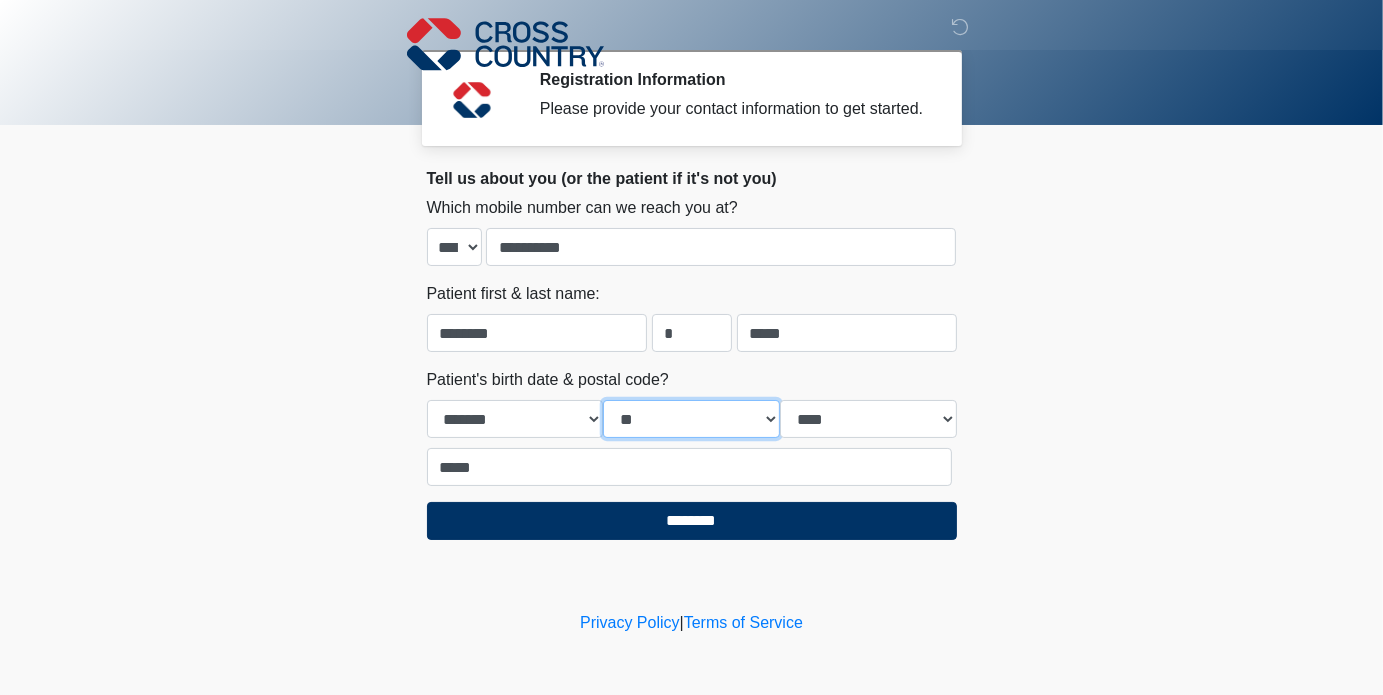 click on "***
*
*
*
*
*
*
*
*
*
**
**
**
**
**
**
**
**
**
**
**
**
**
**
**
**
**
**
**
**
**
**" at bounding box center [691, 419] 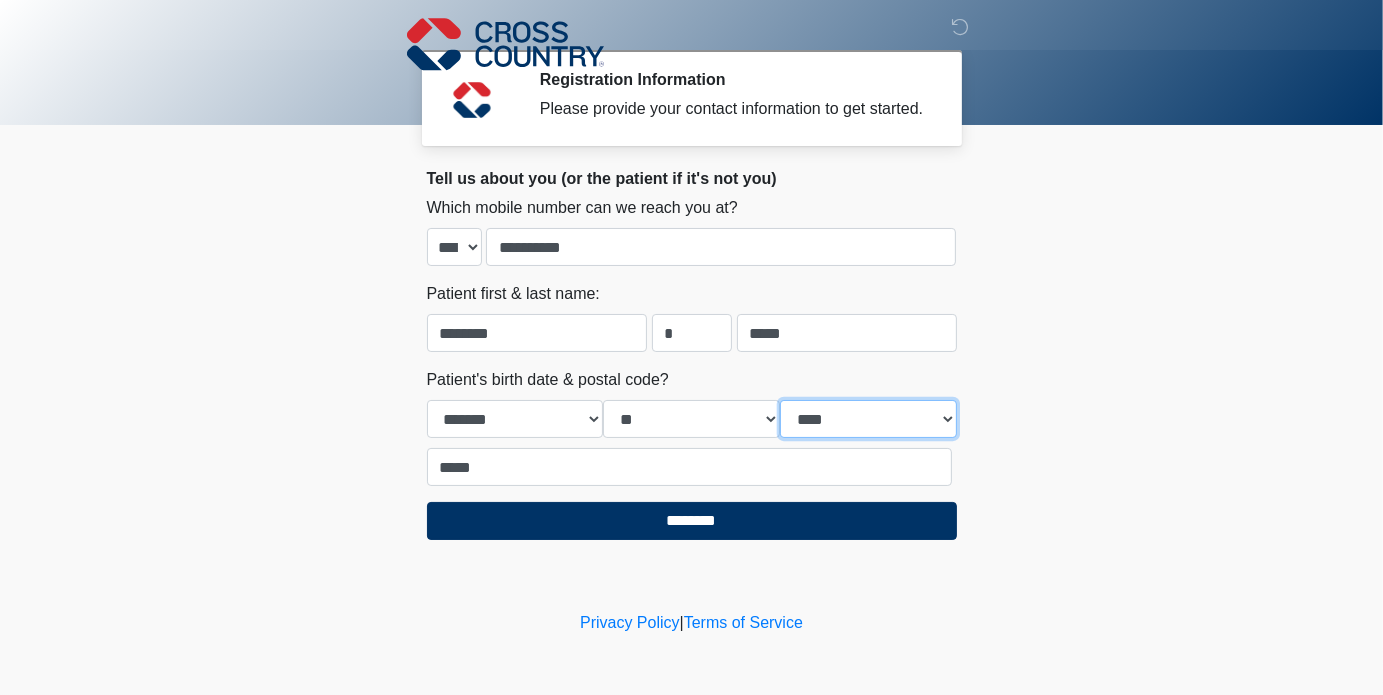 click on "****
****
****
****
****
****
****
****
****
****
****
****
****
****
****
****
****
****
****
****
****
****
****
****
****
****
****
****
****
****
****
****
****
****
****
****
****
****
****
****
****
****
****
****
****
****
****
****
****
****
****
****
****
****
****
****
****
****
****
****
****
****
****
****
****
****
****
****
****
****
****
****
****
****
****
****
****
****
****
****
****
****
****
****
****
****
****
****
****
****
****
****
****
****
****
****
****
****
****
****
****
****" at bounding box center [868, 419] 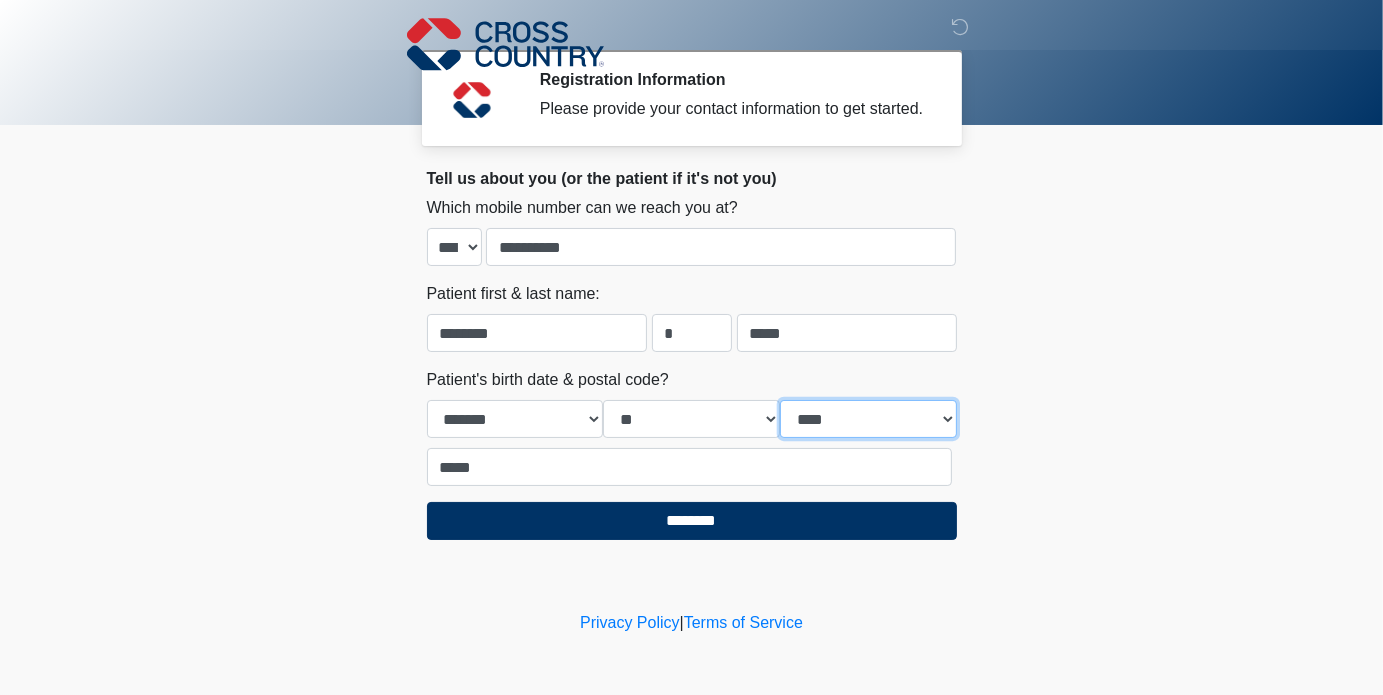 select on "****" 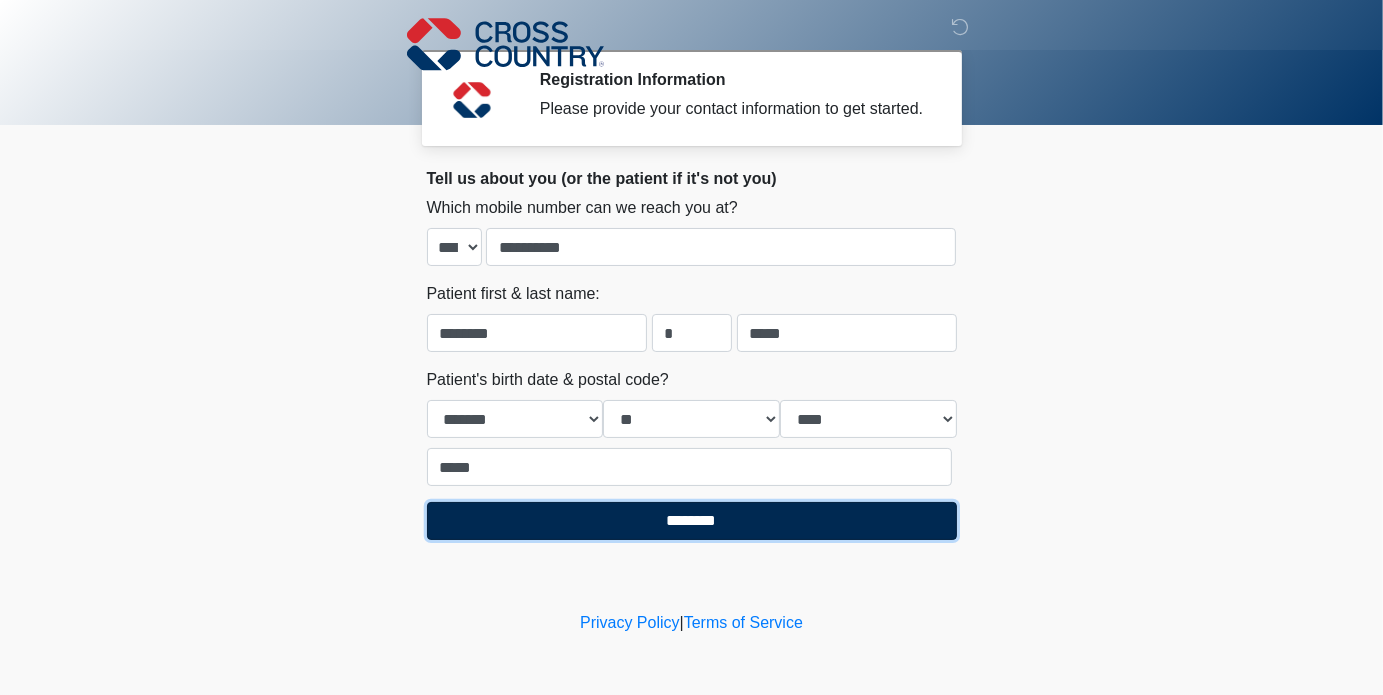 click on "********" at bounding box center [692, 521] 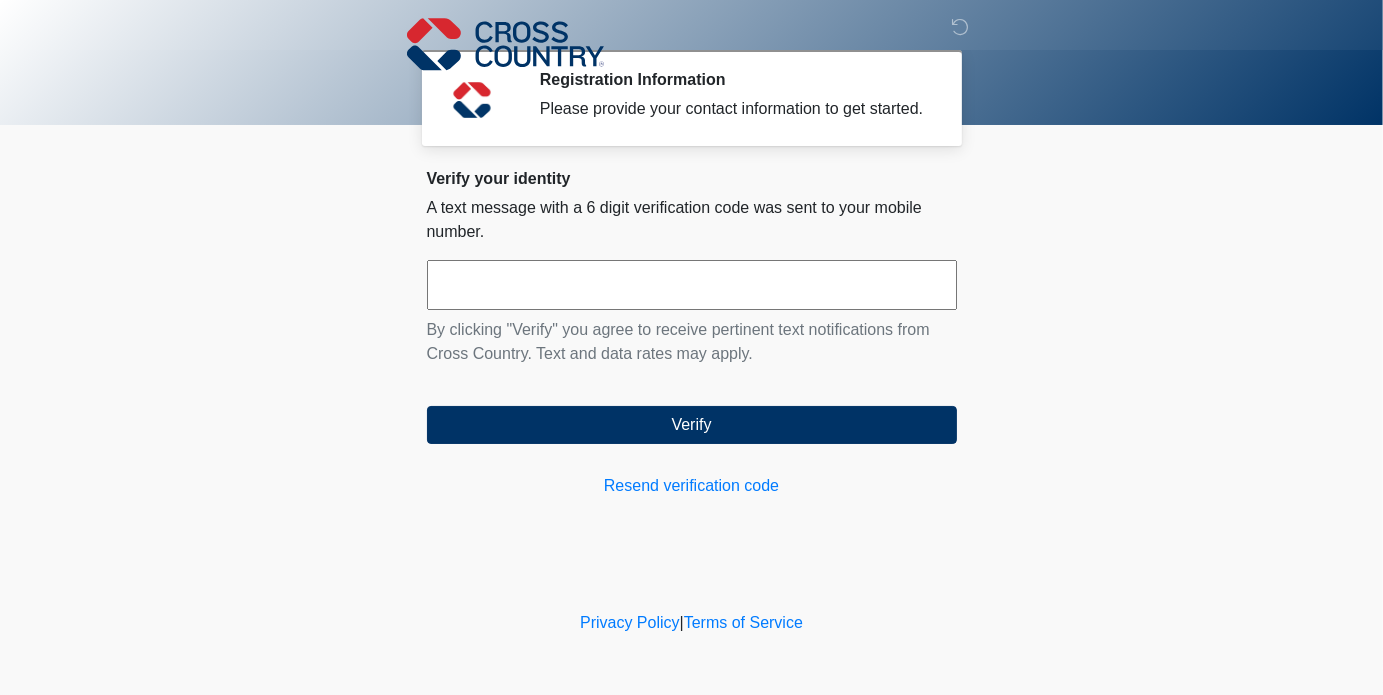 click at bounding box center [692, 285] 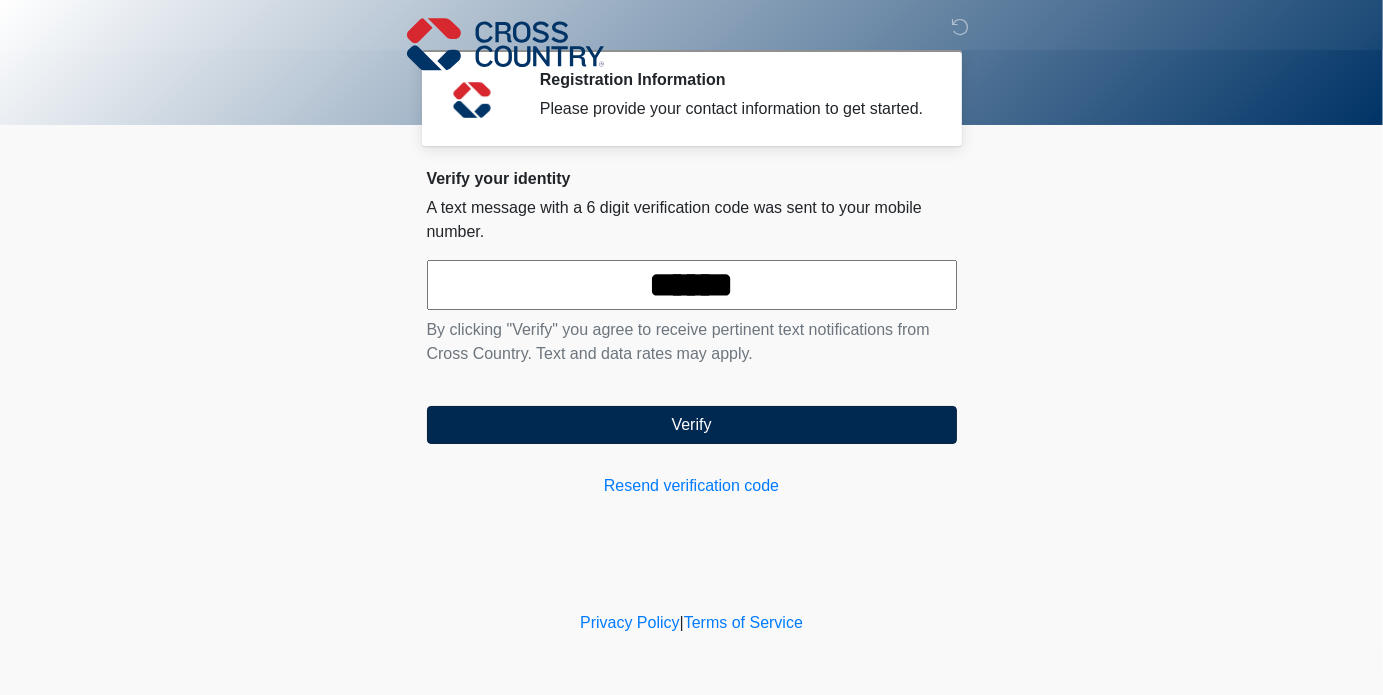 type on "******" 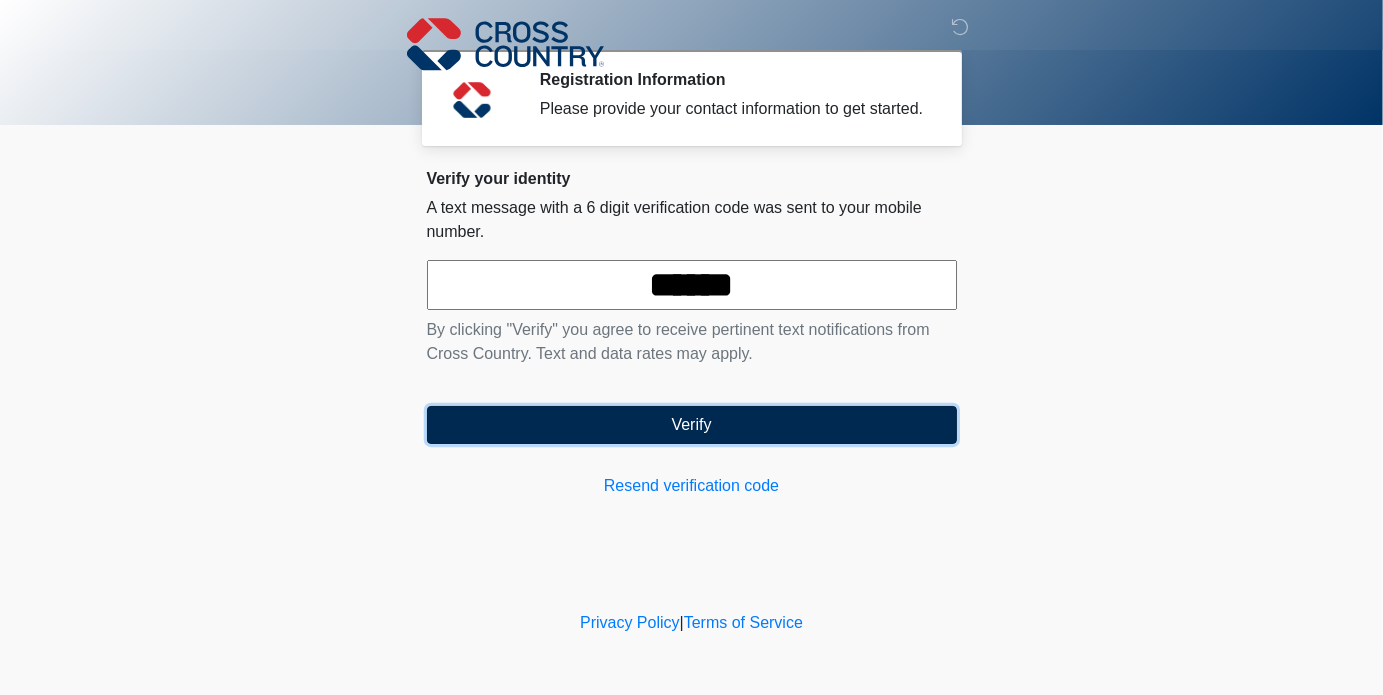 click on "Verify" at bounding box center [692, 425] 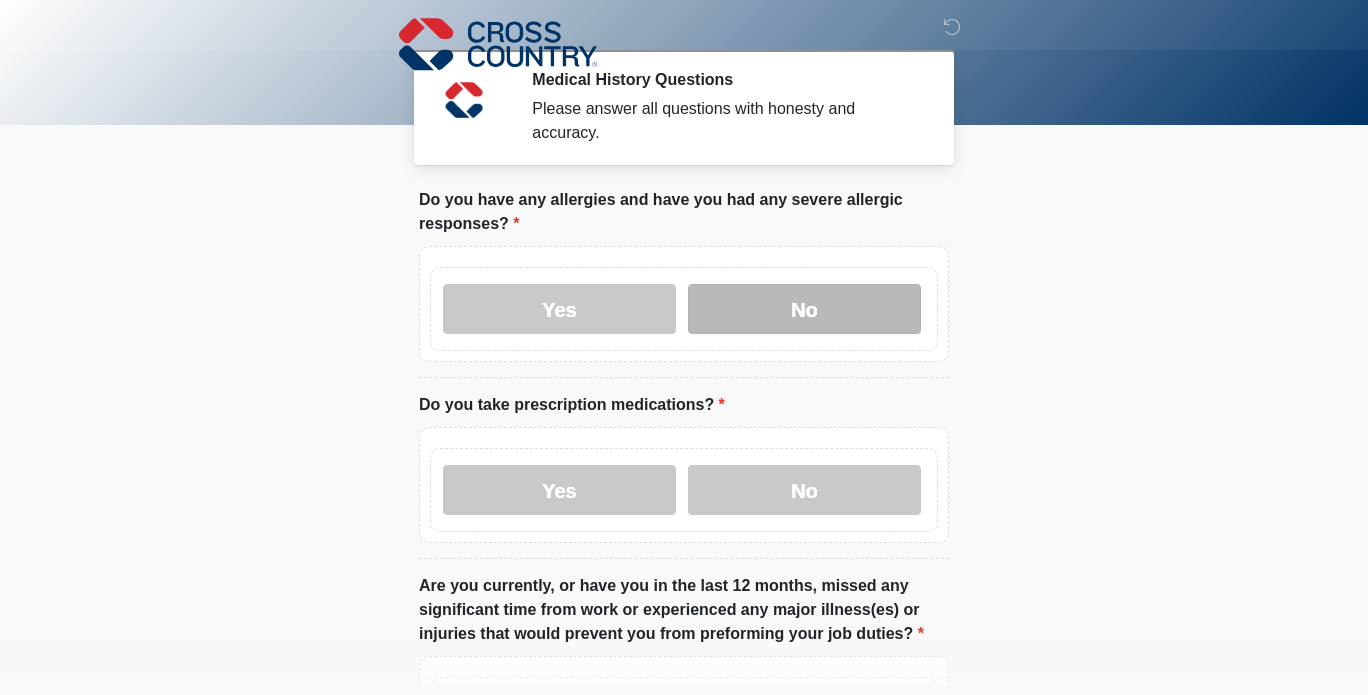 click on "No" at bounding box center (804, 309) 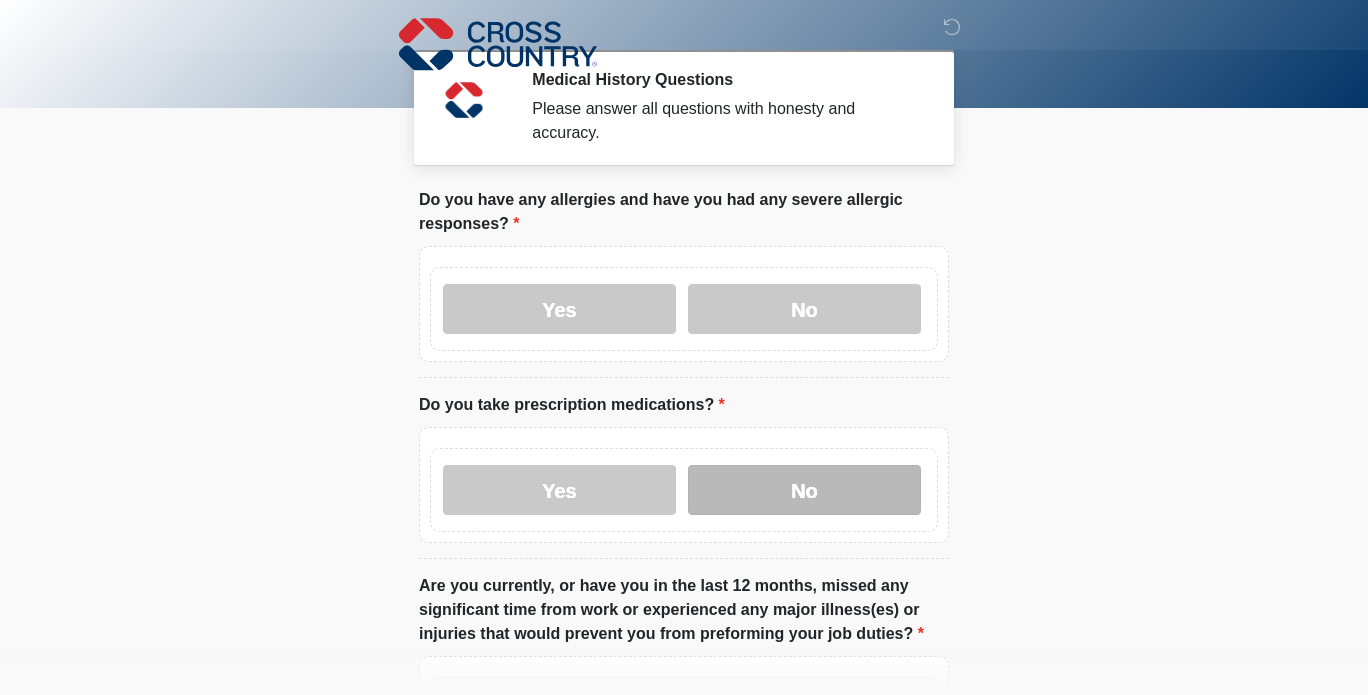 scroll, scrollTop: 133, scrollLeft: 0, axis: vertical 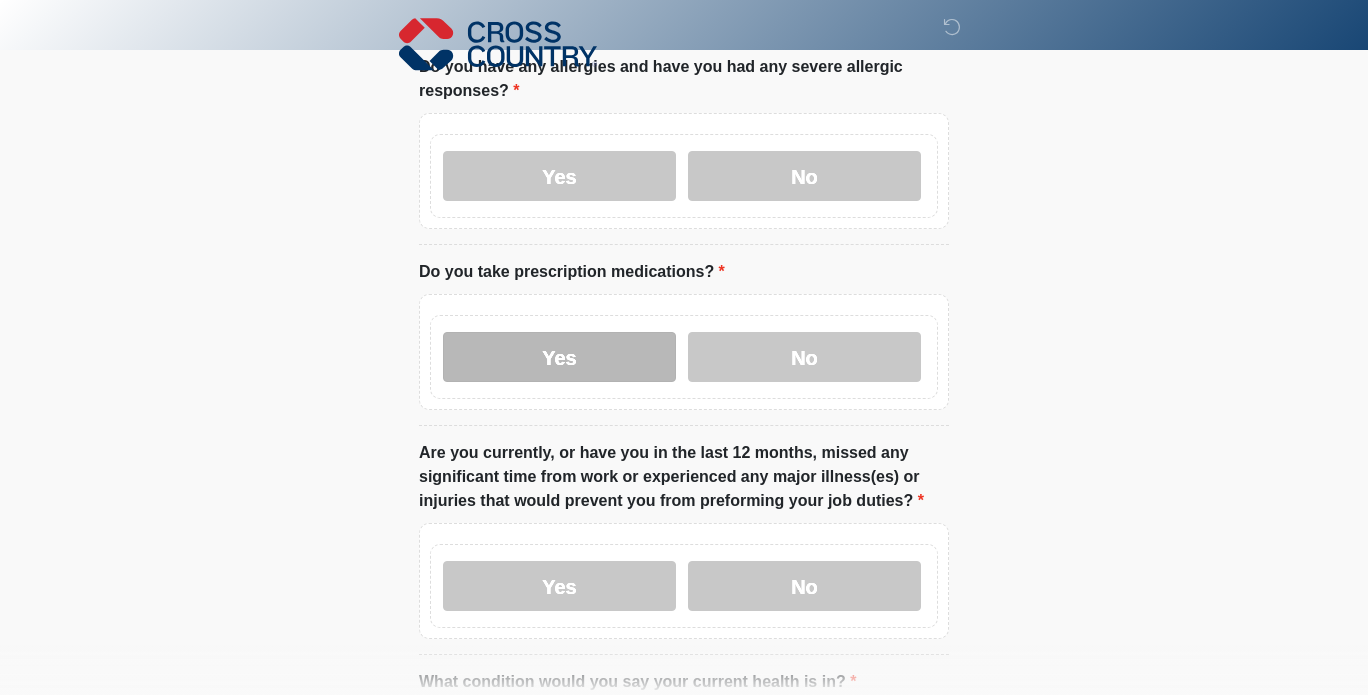 click on "Yes" at bounding box center [559, 357] 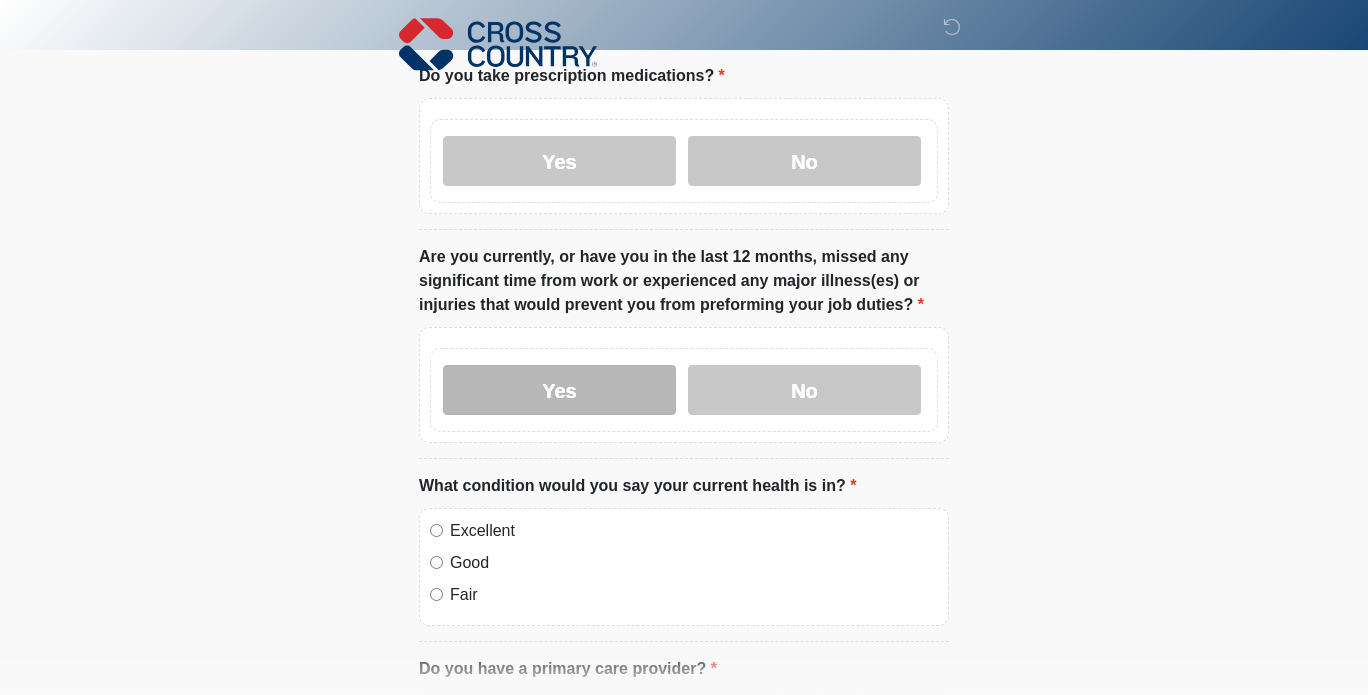 scroll, scrollTop: 333, scrollLeft: 0, axis: vertical 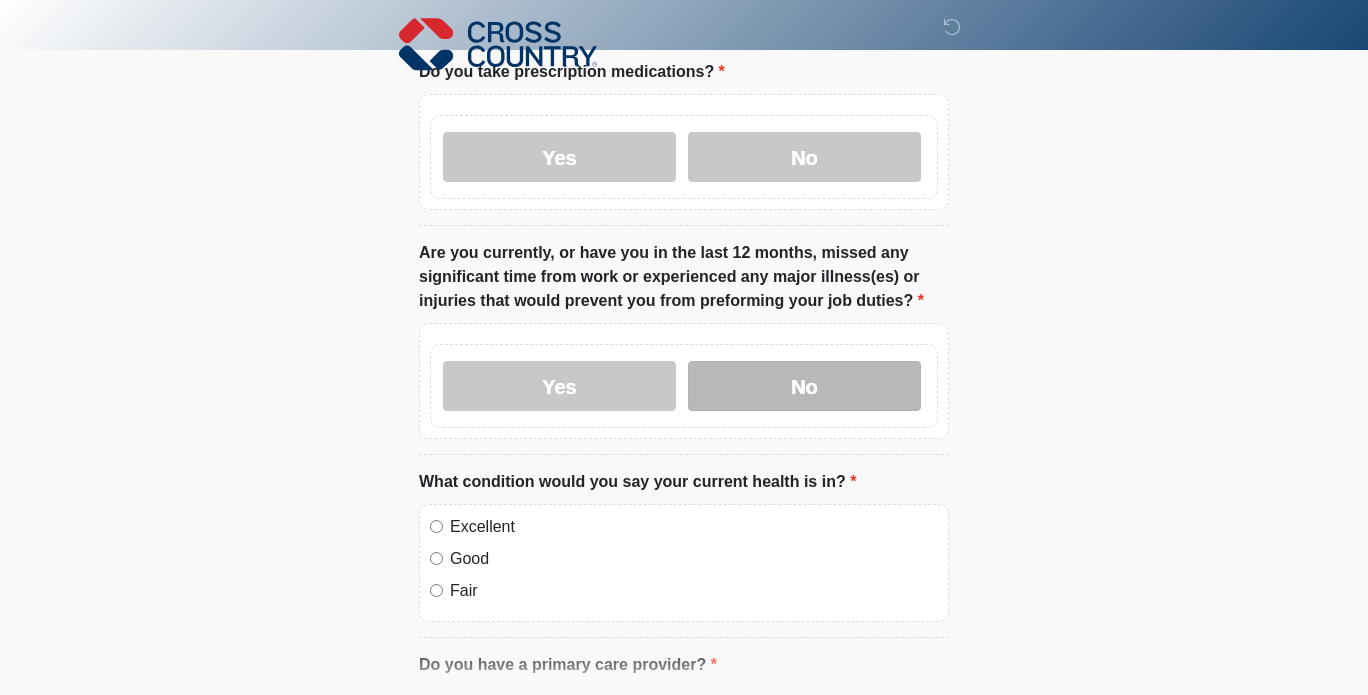 click on "No" at bounding box center (804, 386) 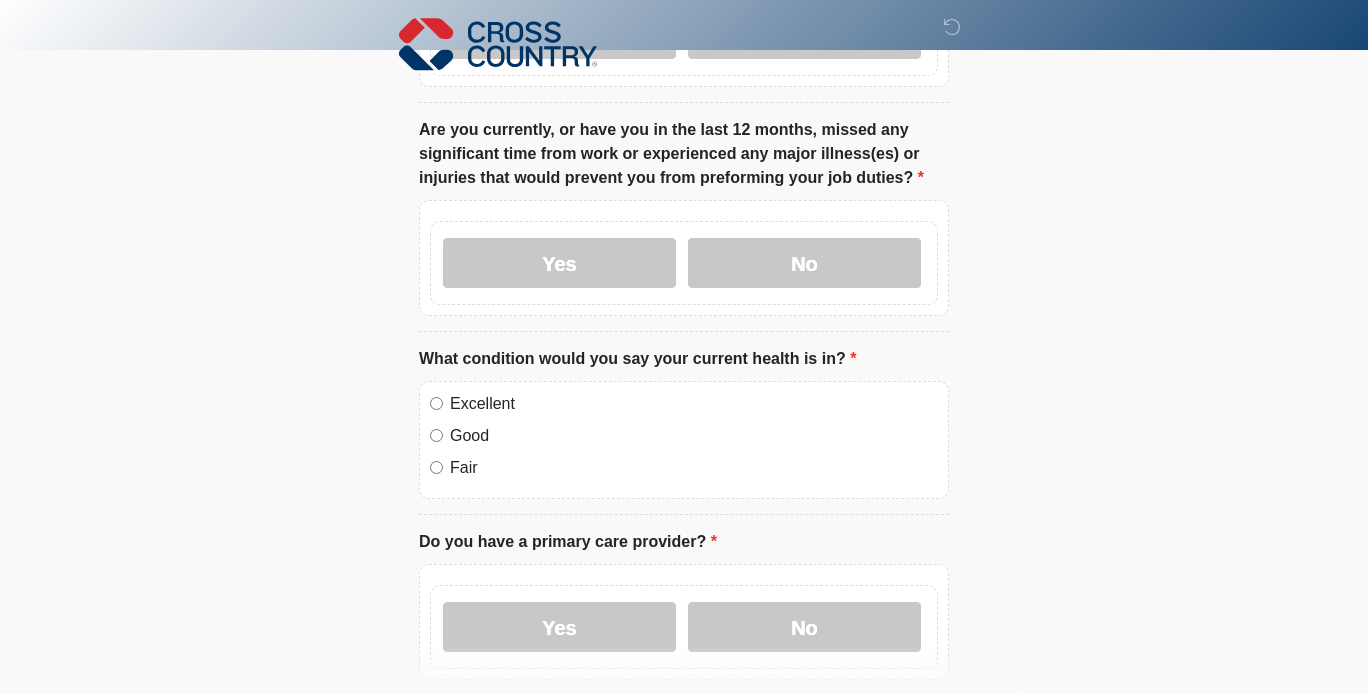 scroll, scrollTop: 533, scrollLeft: 0, axis: vertical 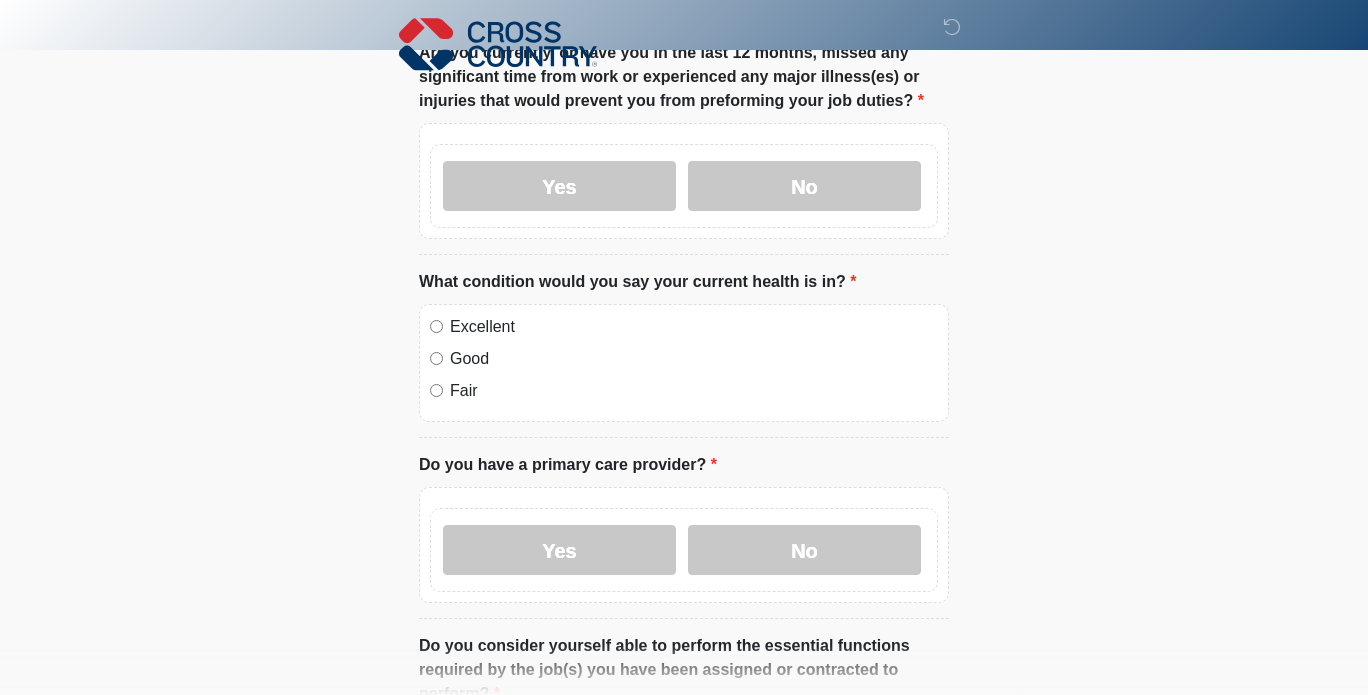 click on "Excellent" at bounding box center [694, 327] 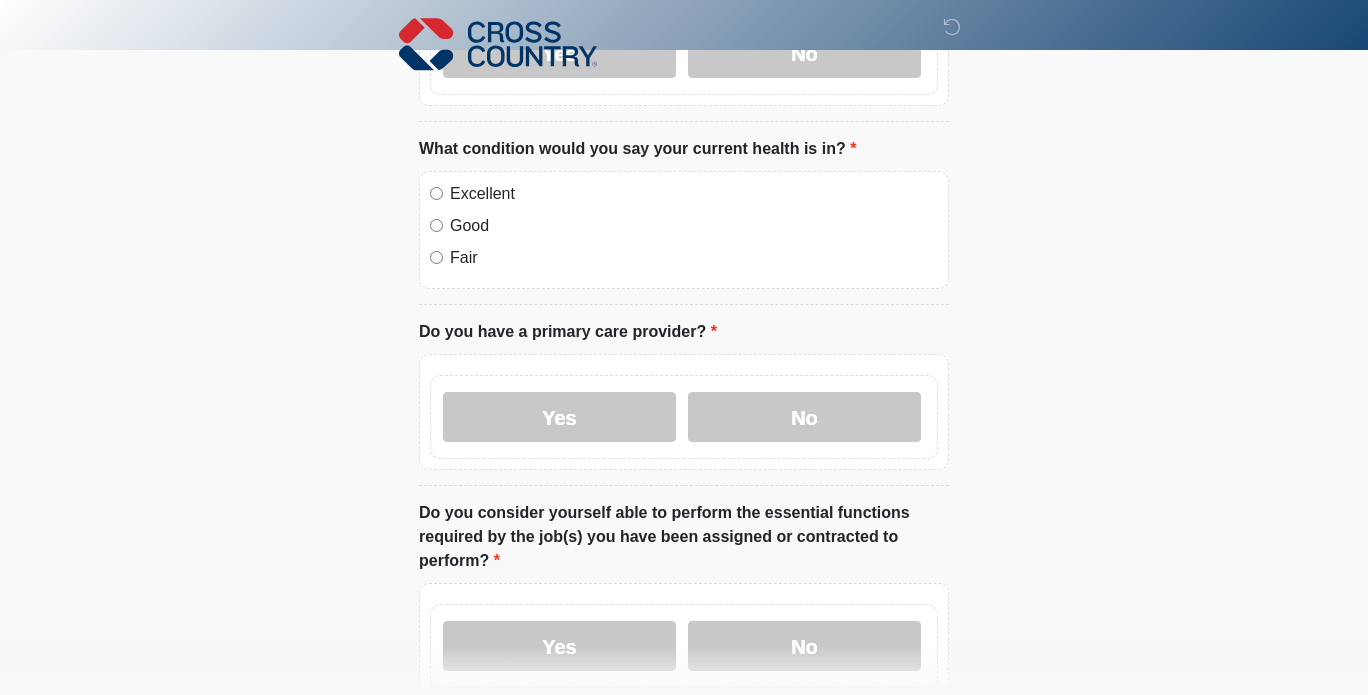 scroll, scrollTop: 666, scrollLeft: 0, axis: vertical 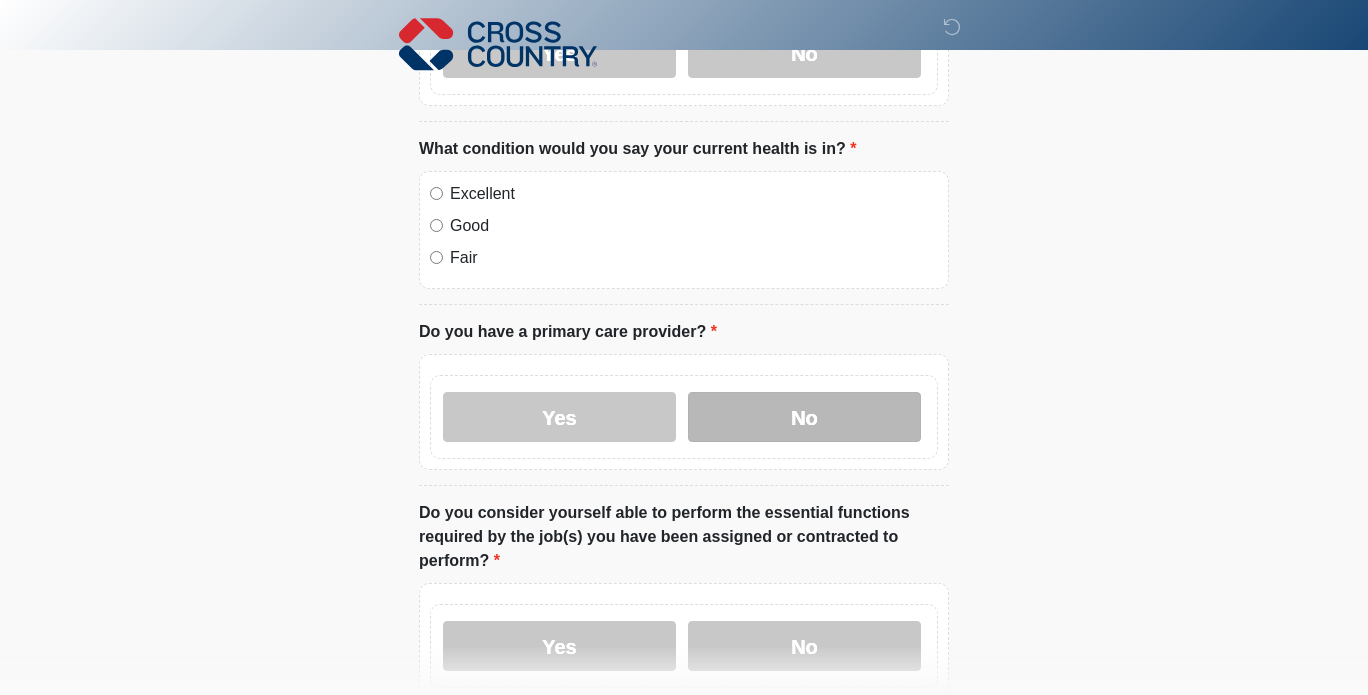 click on "No" at bounding box center [804, 417] 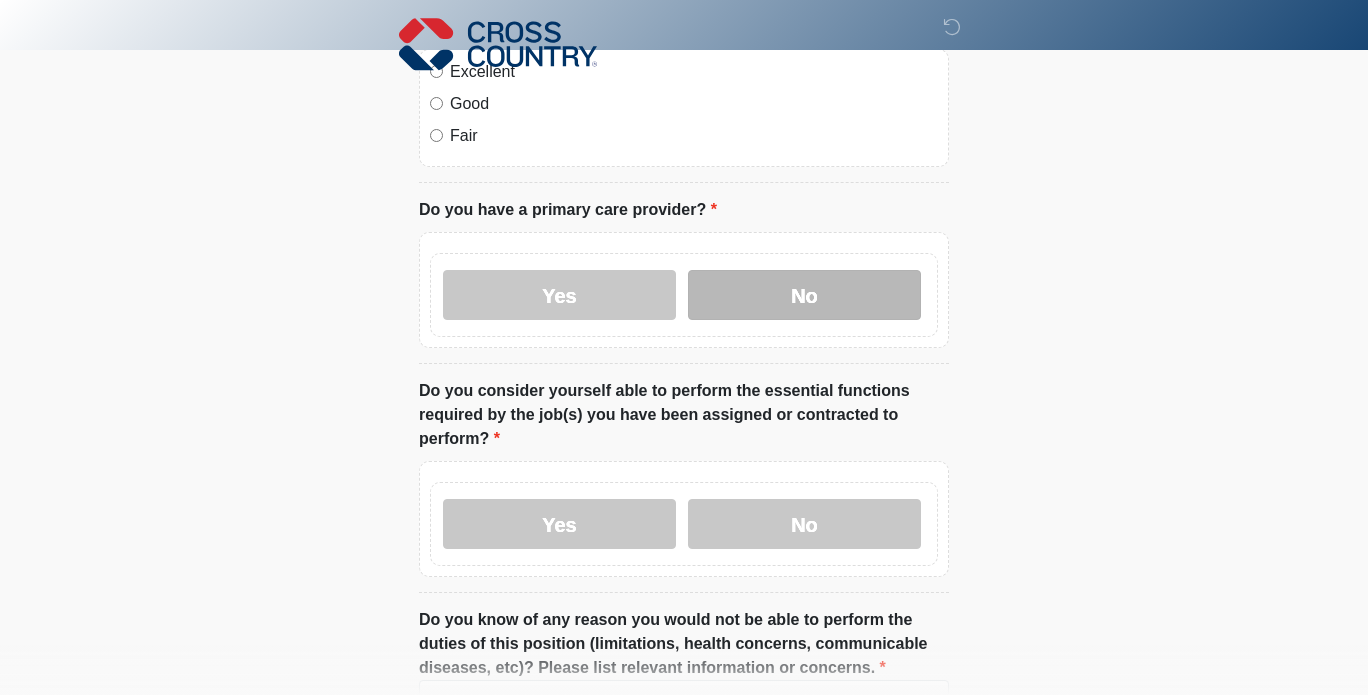 scroll, scrollTop: 866, scrollLeft: 0, axis: vertical 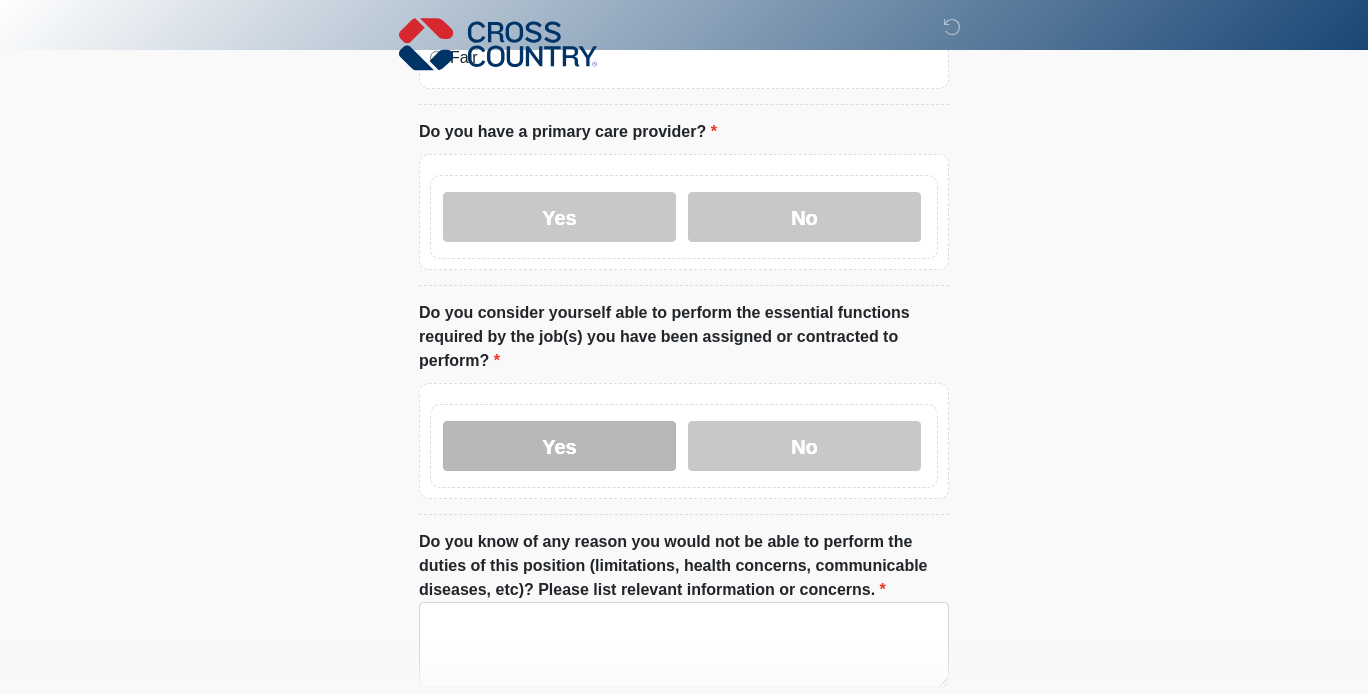 click on "Yes" at bounding box center (559, 446) 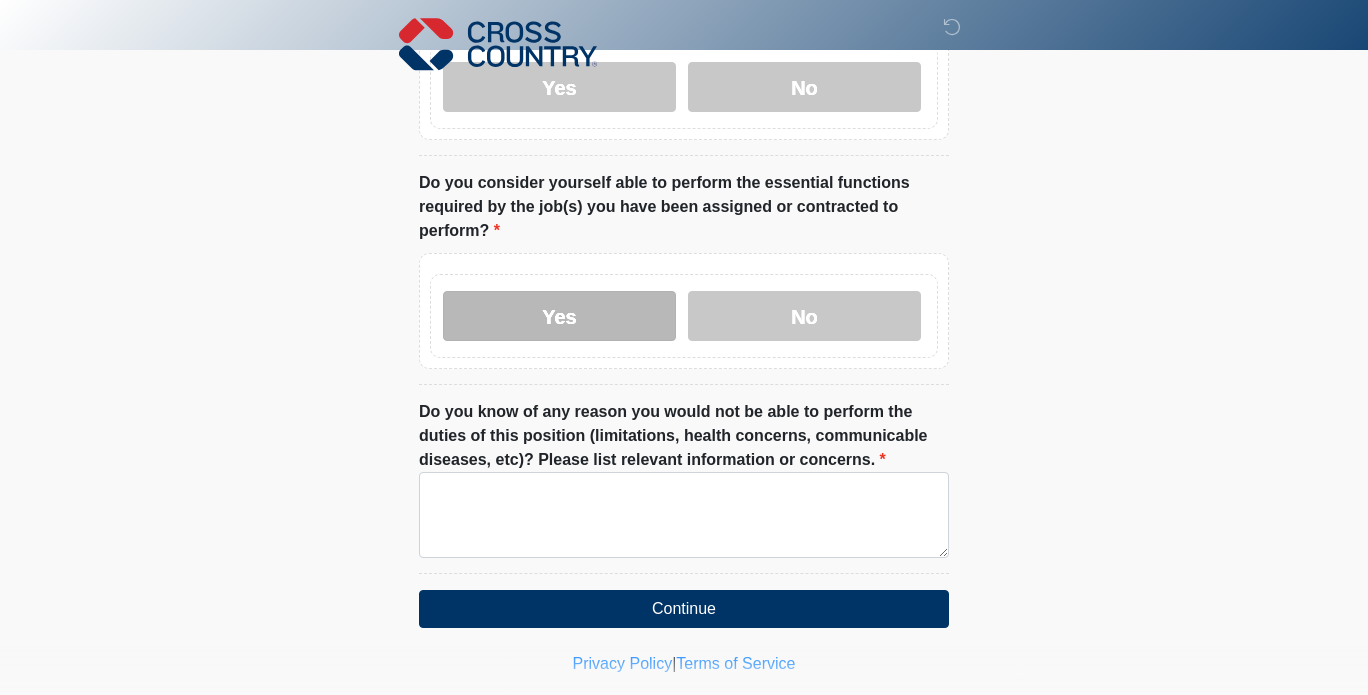 scroll, scrollTop: 1008, scrollLeft: 0, axis: vertical 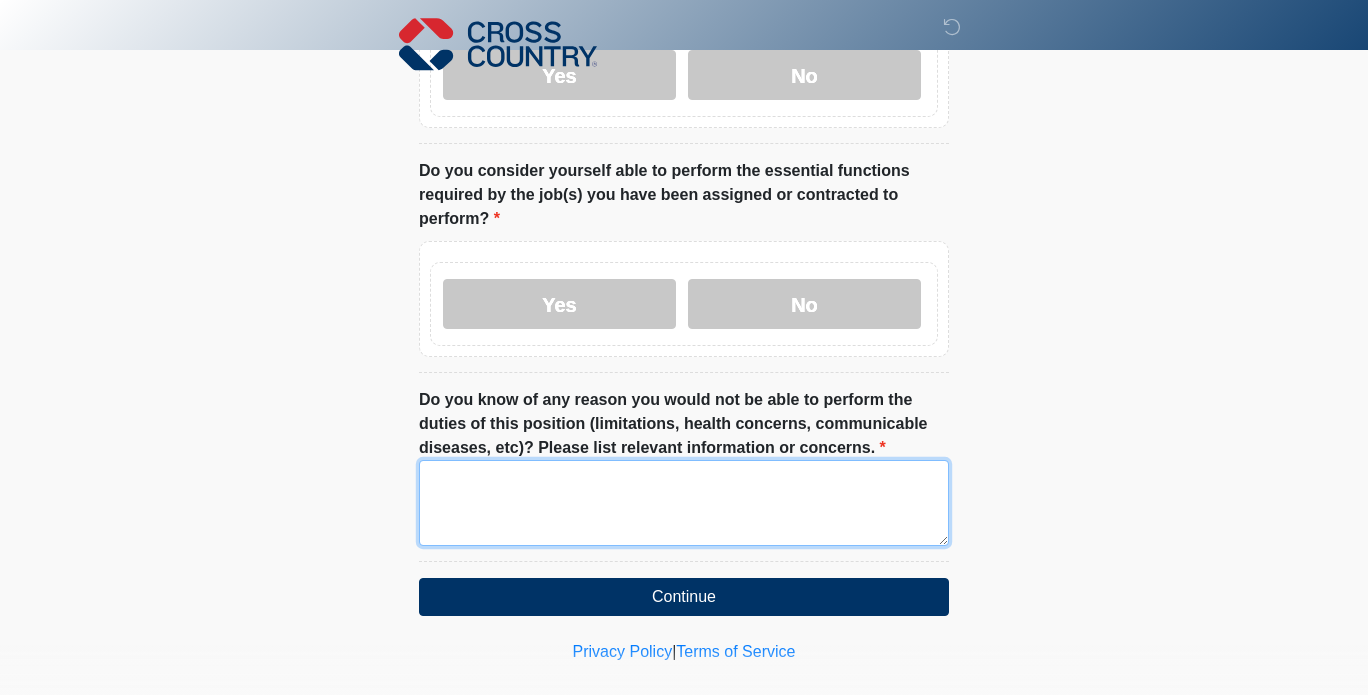 click on "Do you know of any reason you would not be able to perform the duties of this position (limitations, health concerns, communicable diseases, etc)?  Please list relevant information or concerns." at bounding box center (684, 503) 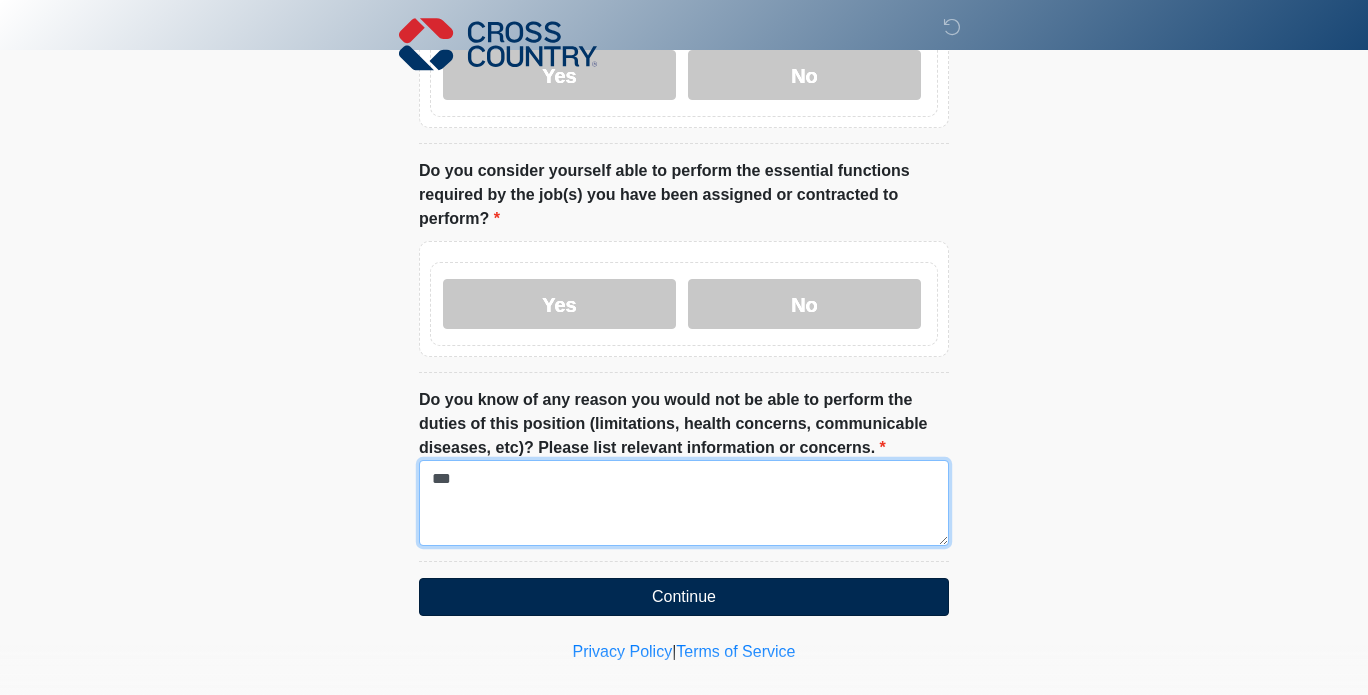 type on "***" 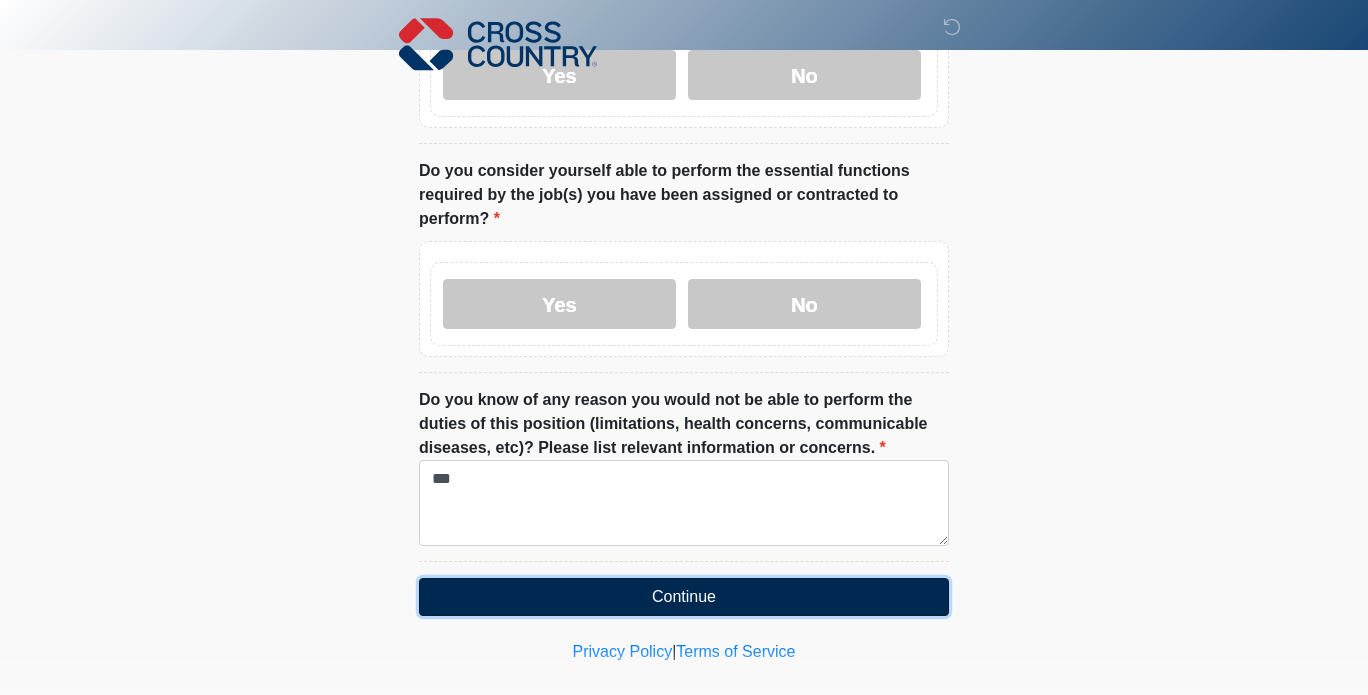 click on "Continue" at bounding box center [684, 597] 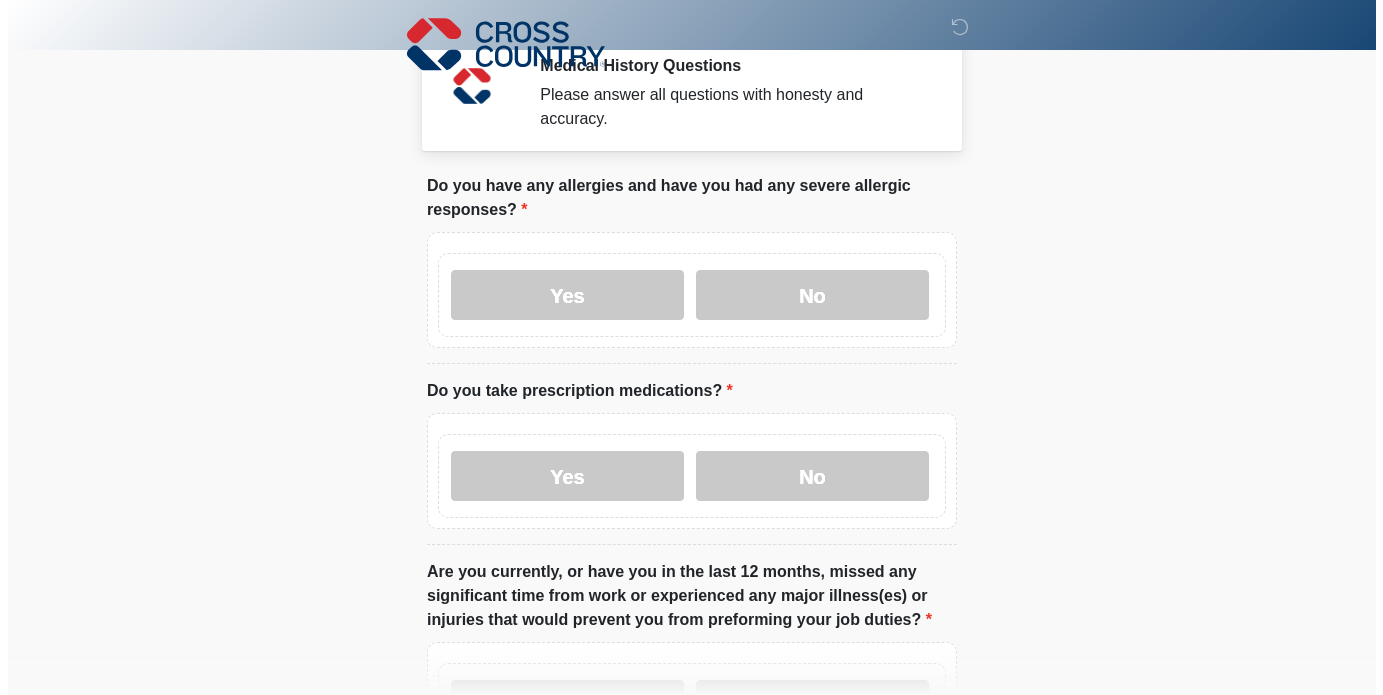 scroll, scrollTop: 0, scrollLeft: 0, axis: both 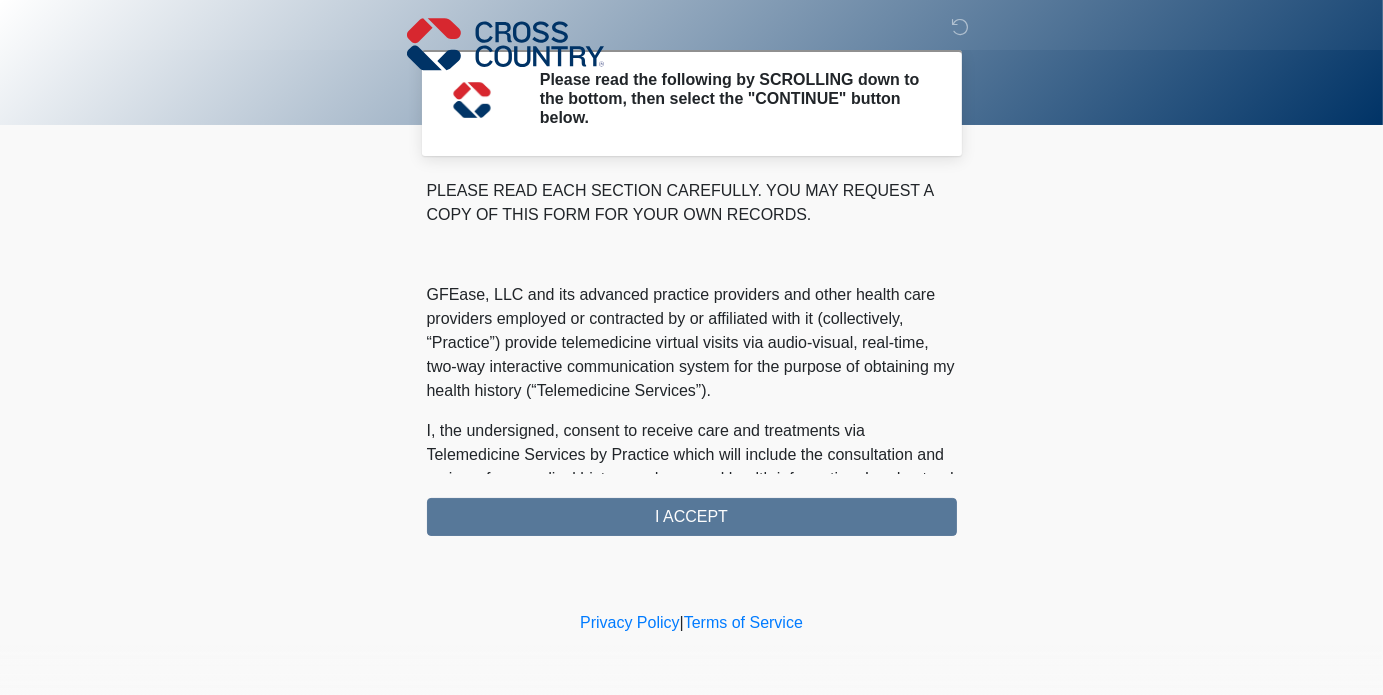 click on "PLEASE READ EACH SECTION CAREFULLY. YOU MAY REQUEST A COPY OF THIS FORM FOR YOUR OWN RECORDS. GFEase, LLC and its advanced practice providers and other health care providers employed or contracted by or affiliated with it (collectively, “Practice”) provide telemedicine virtual visits via audio-visual, real-time, two-way interactive communication system for the purpose of obtaining my health history (“Telemedicine Services”). I understand that Telemedicine Services include interactive audio, video or other electronic media and that there are both risks and benefits to being treated via telemedicine. Providers (i) may be in a location other than where I am located, (ii) will examine me face-to-face via a remote presence but will not perform a “hands-on” physical examination, and (iii) must rely on information provided by me.
I ACCEPT" at bounding box center (692, 357) 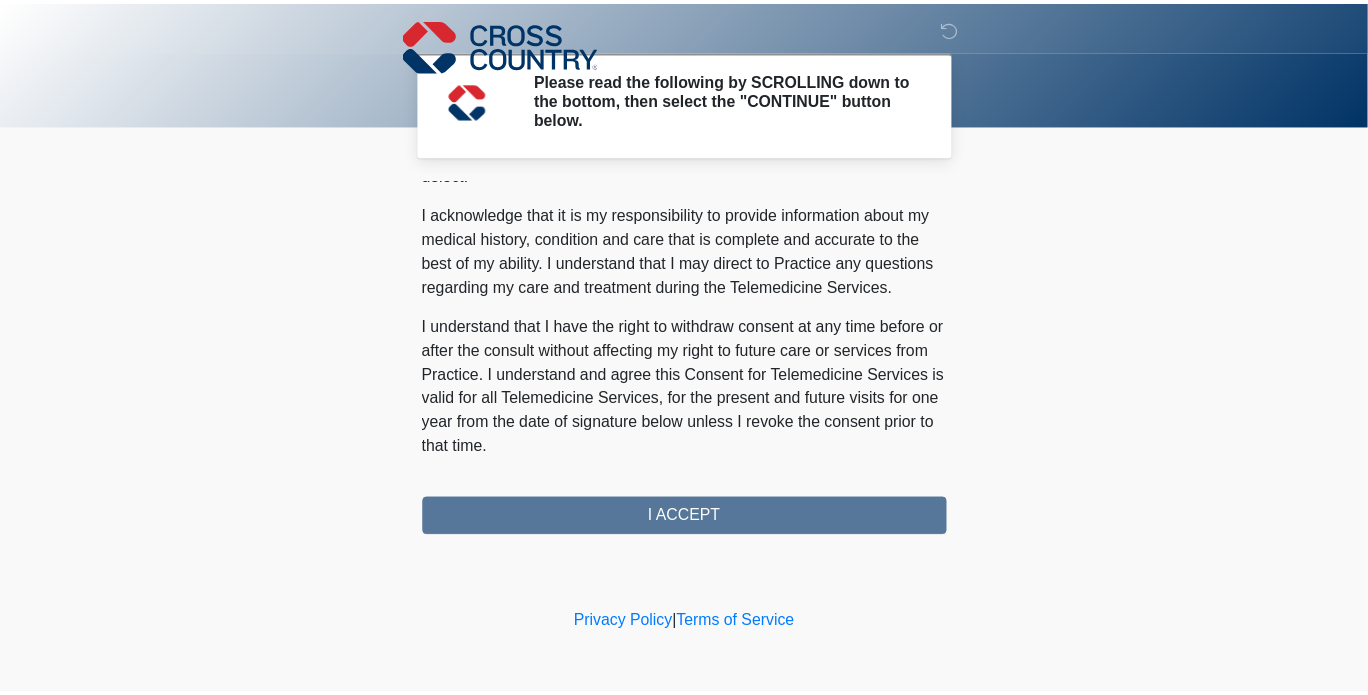 scroll, scrollTop: 1304, scrollLeft: 0, axis: vertical 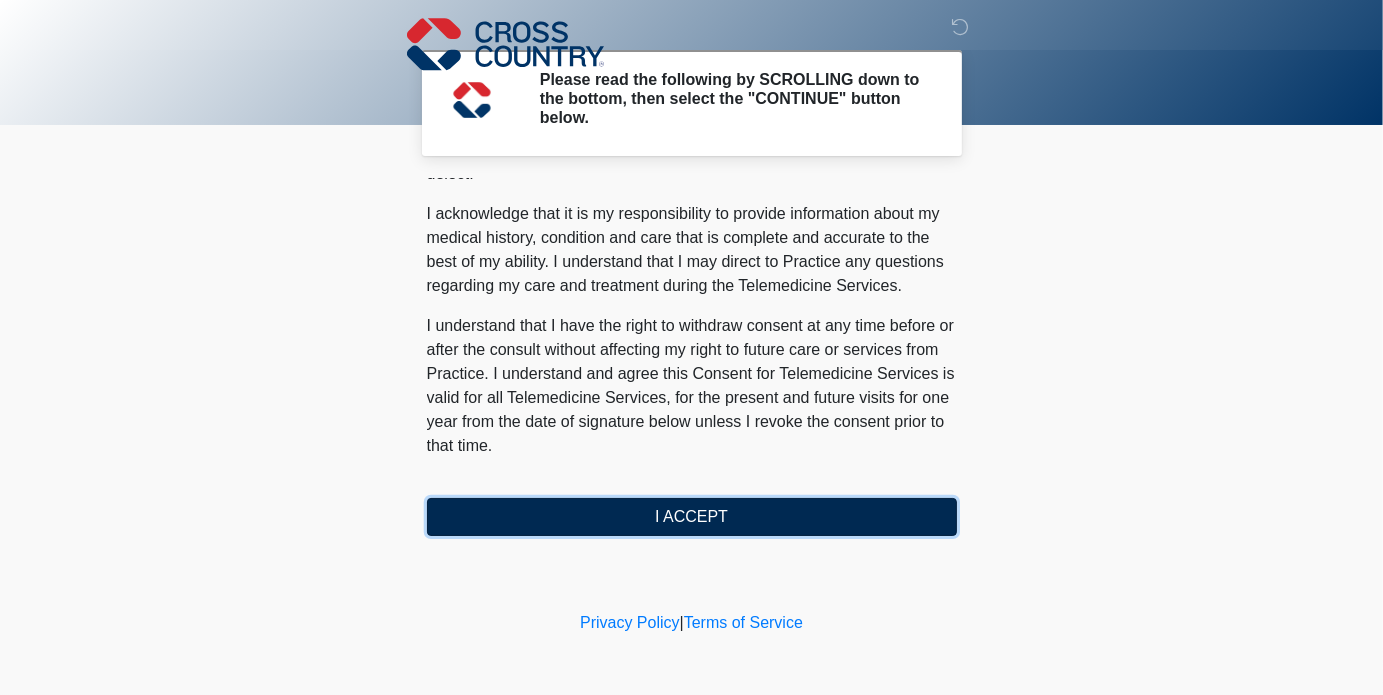 click on "I ACCEPT" at bounding box center (692, 517) 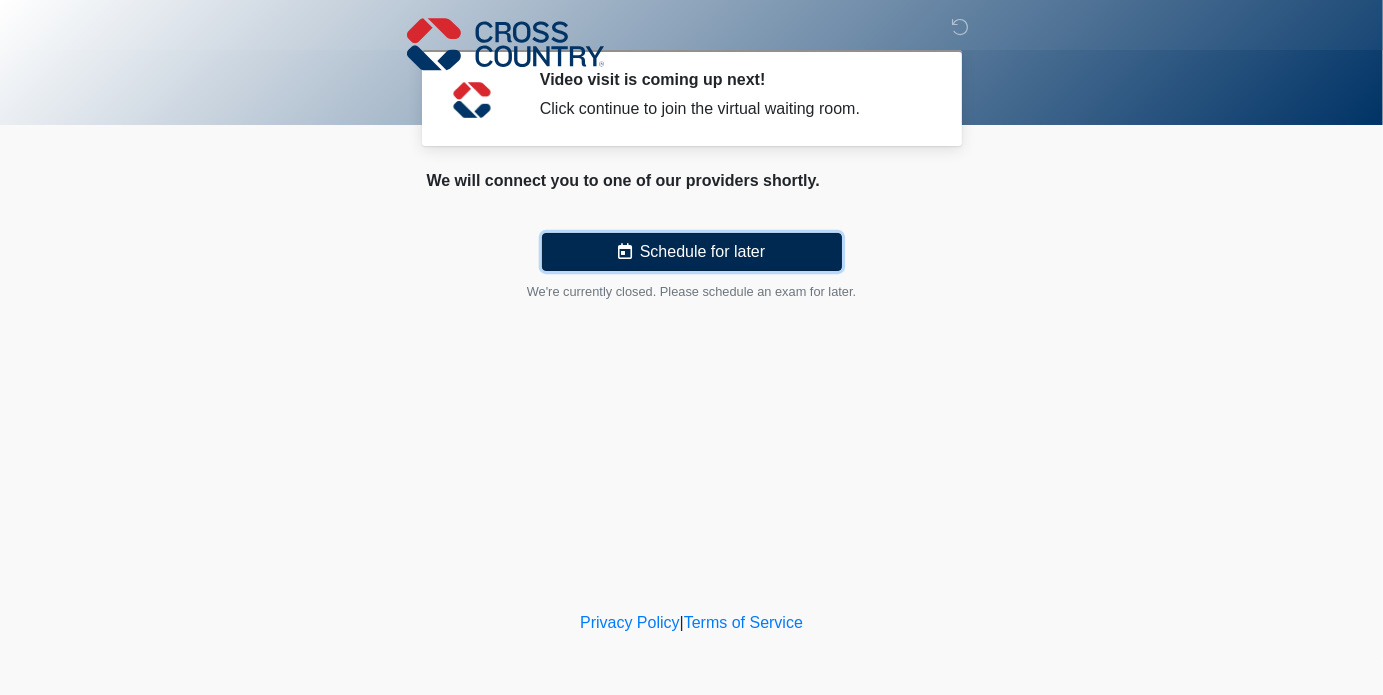 click on "Schedule for later" at bounding box center (692, 252) 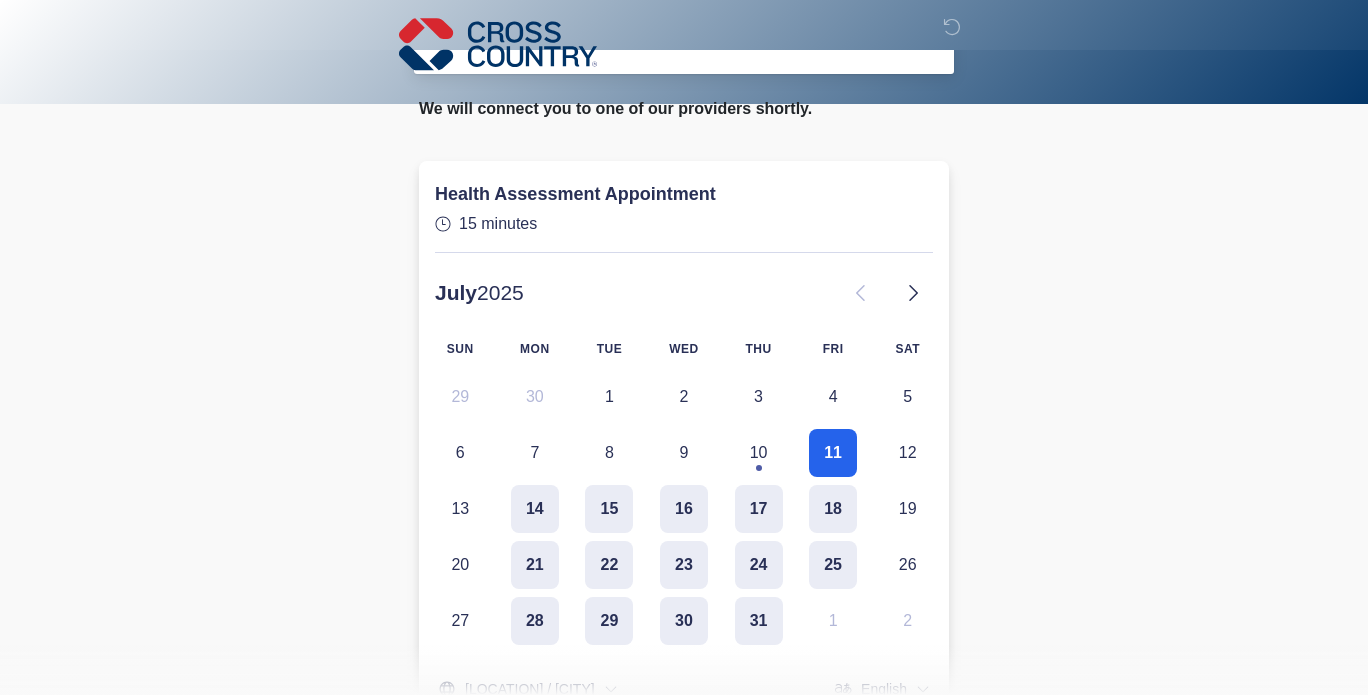 scroll, scrollTop: 133, scrollLeft: 0, axis: vertical 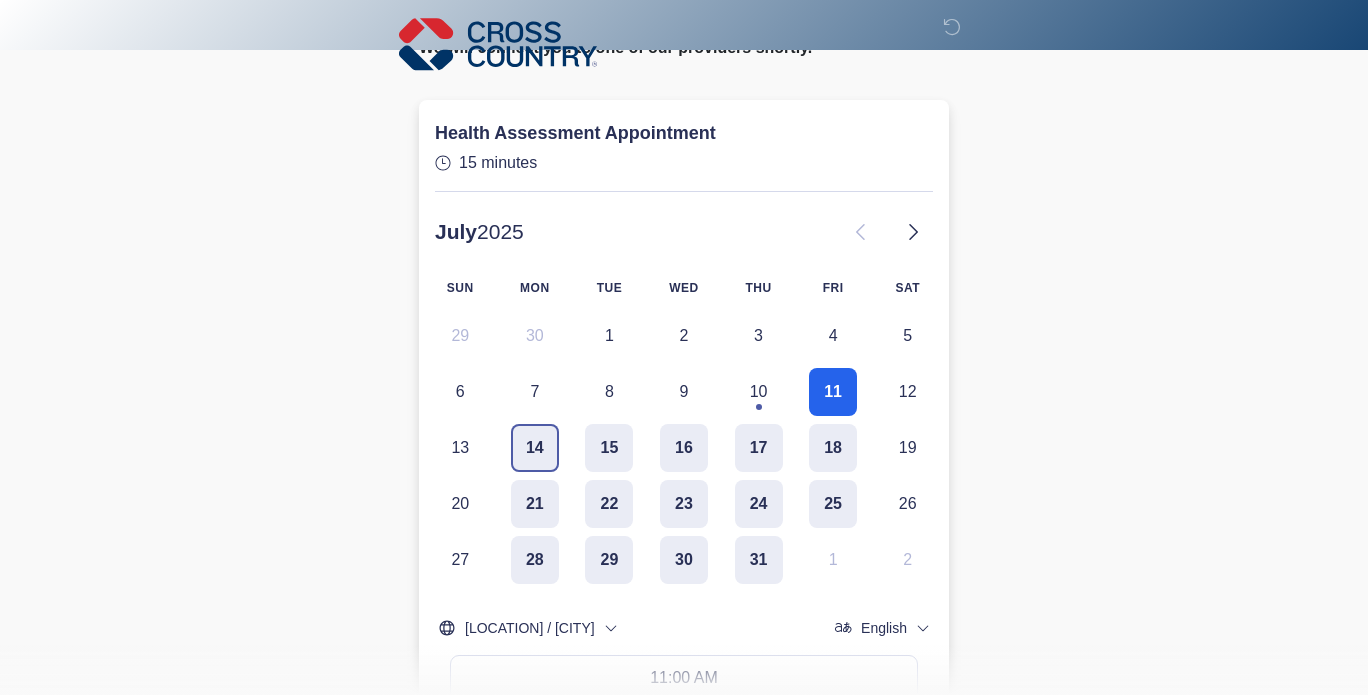 click on "14" at bounding box center (535, 448) 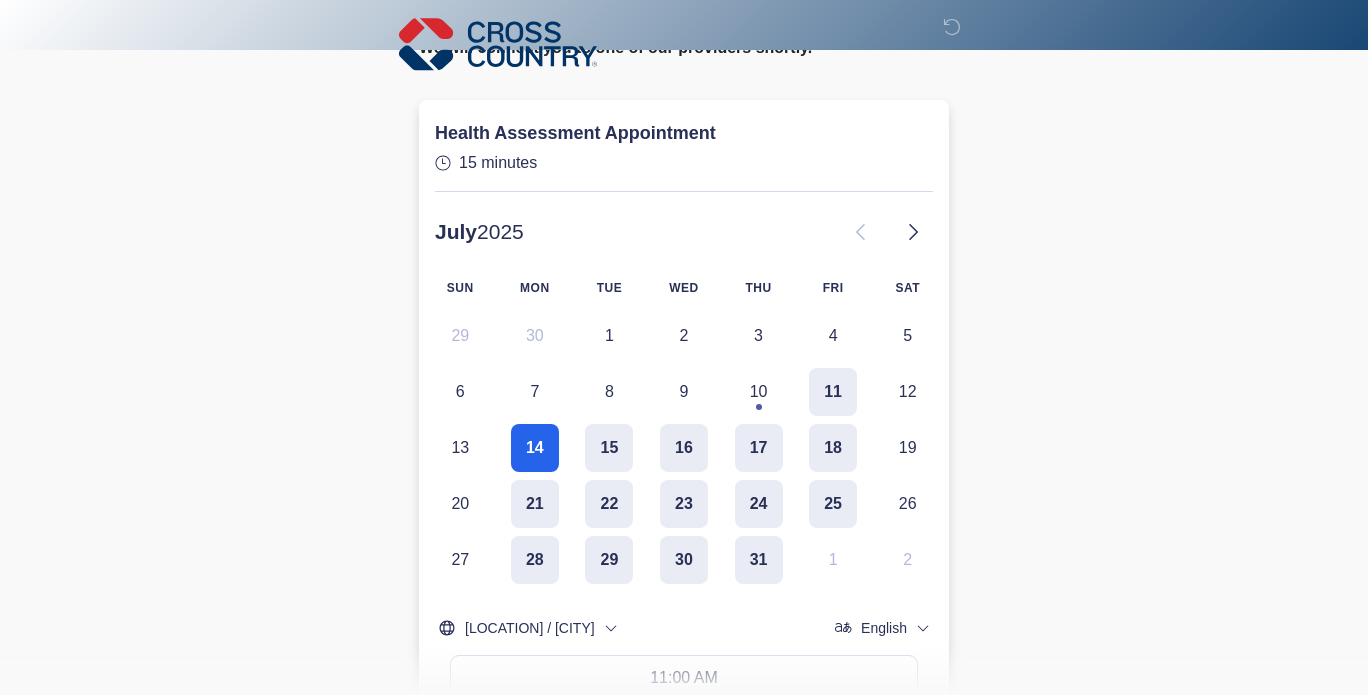 click on "‎ ‎ ‎
Video visit is coming up next!
Click continue to join the virtual waiting room.
Please connect to Wi-Fi now   Provide us with your contact info  Answer some questions about your medical history  Complete a video call with one of our providers
Cross Country
This is the beginning of your virtual Health Assessment.   ﻿﻿﻿﻿﻿﻿To begin, ﻿﻿﻿﻿﻿﻿﻿﻿﻿﻿﻿﻿﻿﻿﻿﻿﻿﻿ press the continue button below and answer all questions with honesty.
Continue
Please be sure your device is connected to a Wi-Fi Network for quicker service. Otherwise, you may experience connectivity issues with your provider and cause unnecessary delays  ." at bounding box center [684, 214] 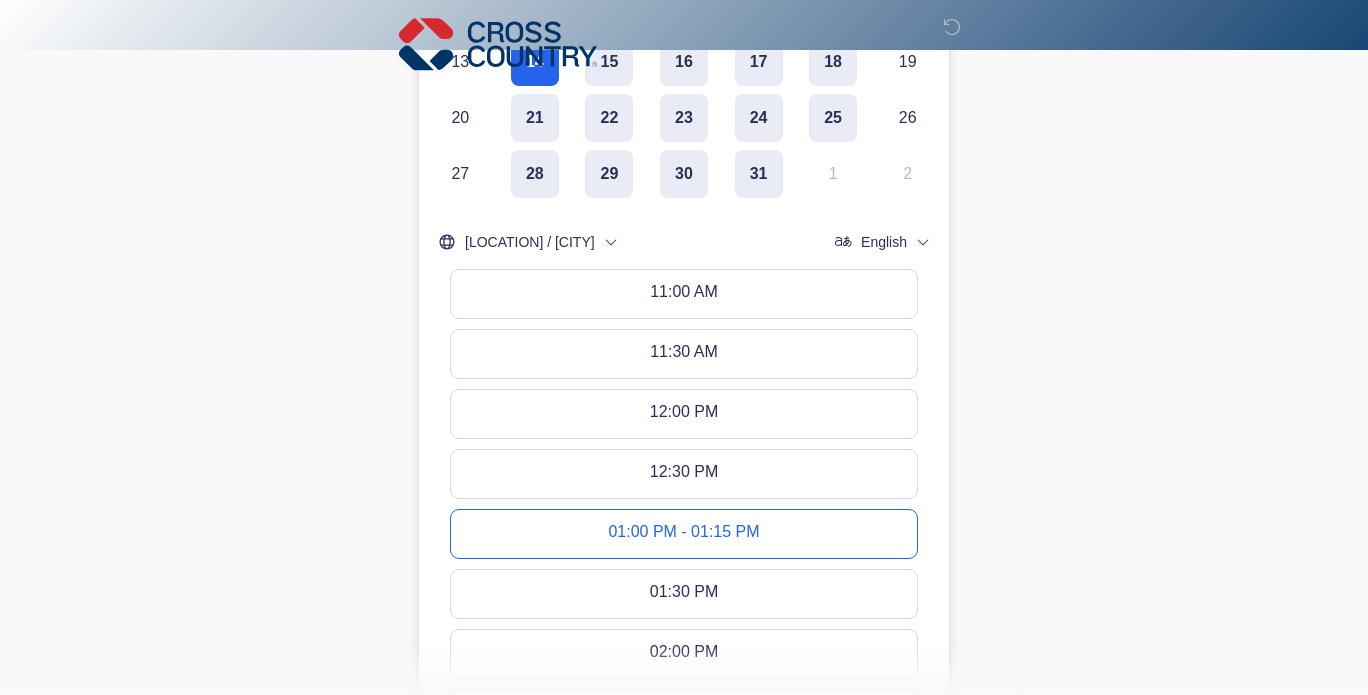 scroll, scrollTop: 533, scrollLeft: 0, axis: vertical 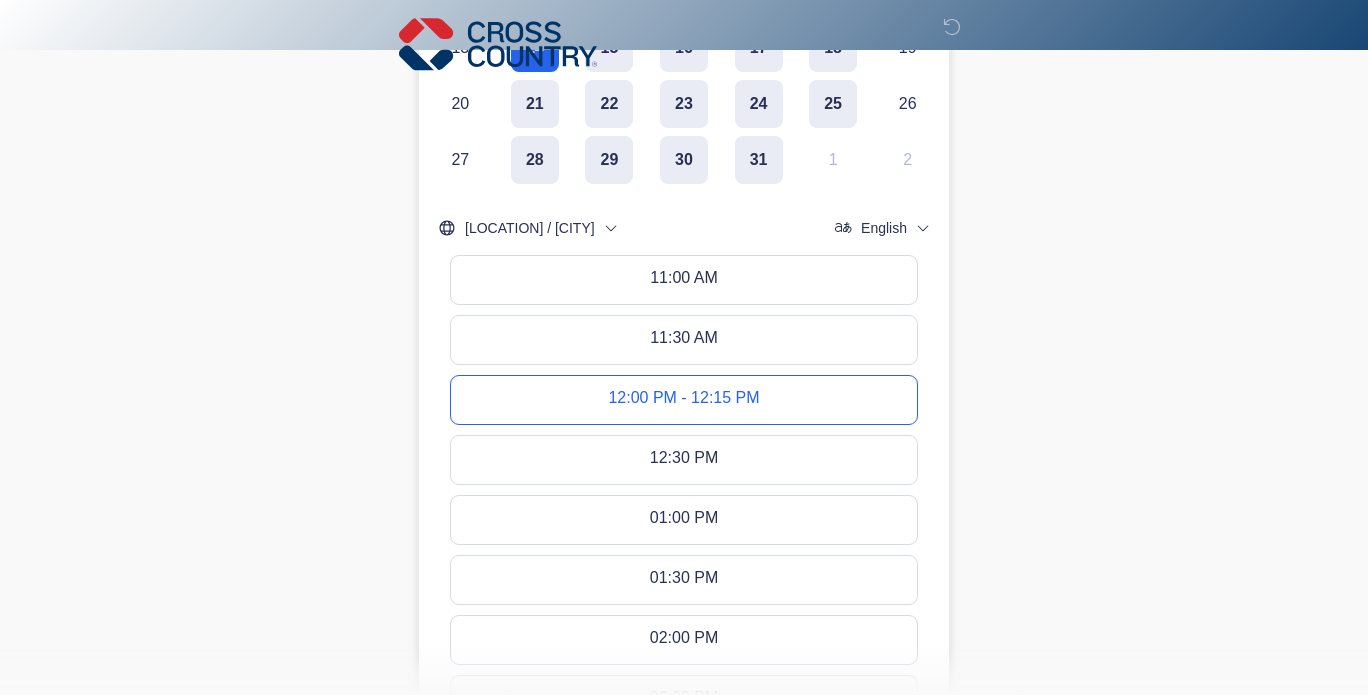 click on "12:00 PM - 12:15 PM" at bounding box center (683, 400) 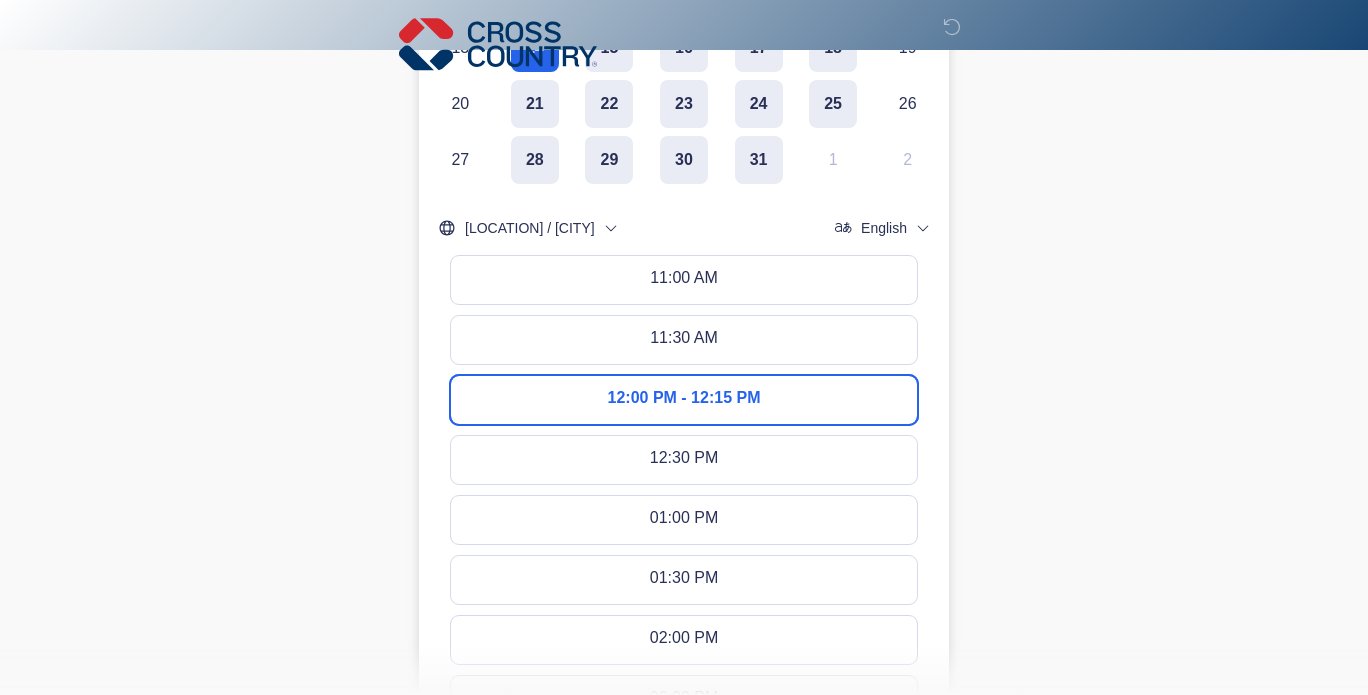 click on "‎ ‎ ‎
Video visit is coming up next!
Click continue to join the virtual waiting room.
Please connect to Wi-Fi now   Provide us with your contact info  Answer some questions about your medical history  Complete a video call with one of our providers
Cross Country
This is the beginning of your virtual Health Assessment.   ﻿﻿﻿﻿﻿﻿To begin, ﻿﻿﻿﻿﻿﻿﻿﻿﻿﻿﻿﻿﻿﻿﻿﻿﻿﻿ press the continue button below and answer all questions with honesty.
Continue
Please be sure your device is connected to a Wi-Fi Network for quicker service. Otherwise, you may experience connectivity issues with your provider and cause unnecessary delays  ." at bounding box center (684, -186) 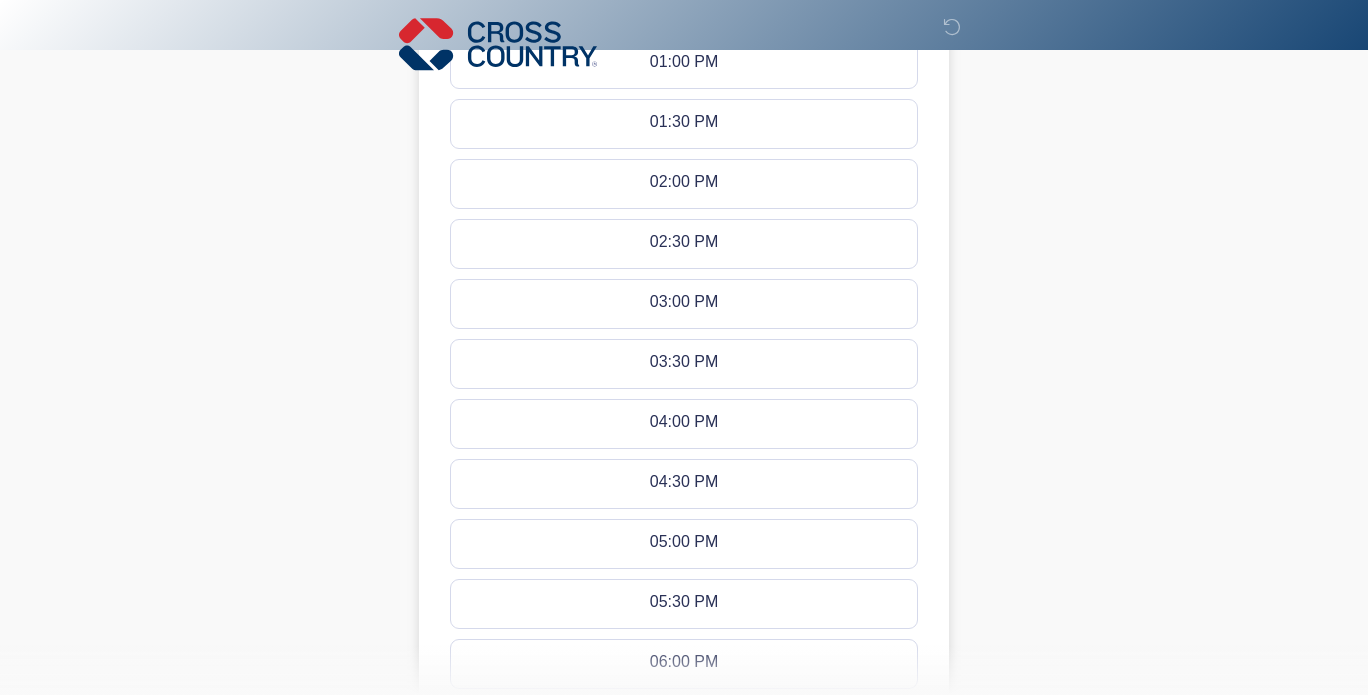 scroll, scrollTop: 1200, scrollLeft: 0, axis: vertical 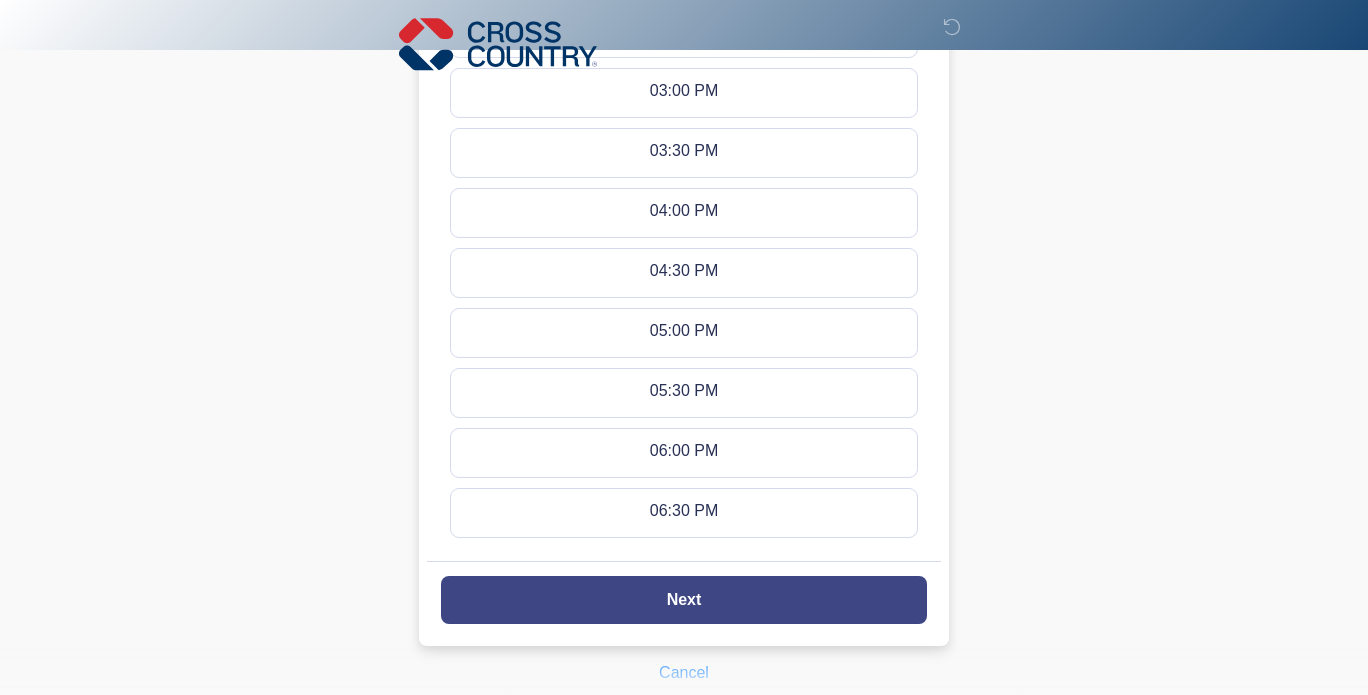 click on "Next" 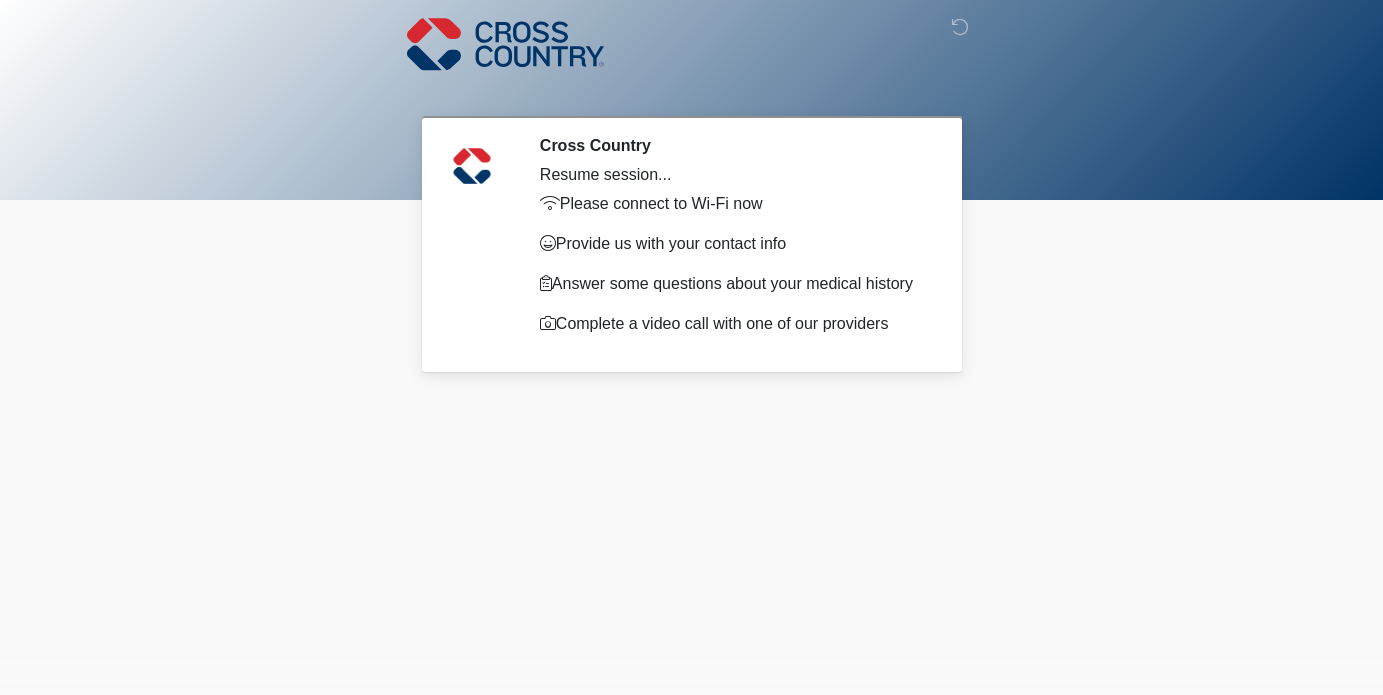 scroll, scrollTop: 0, scrollLeft: 0, axis: both 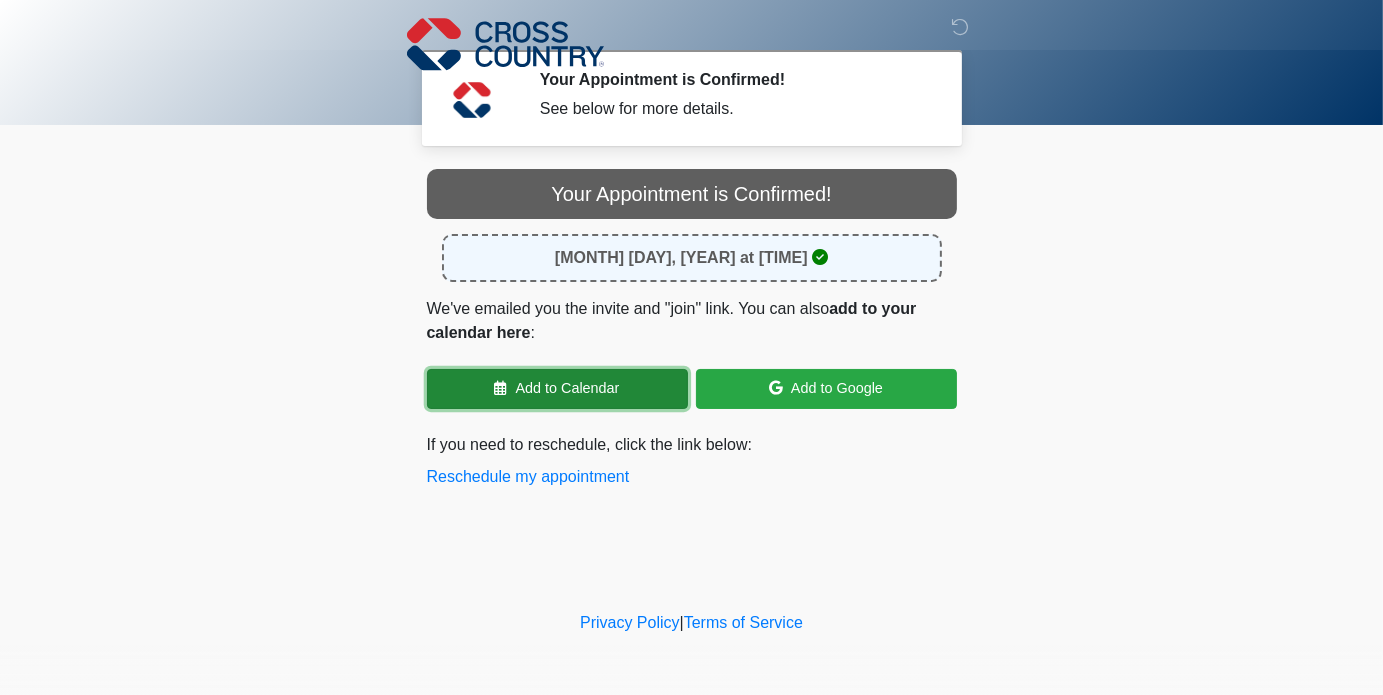 click on "Add to Calendar" at bounding box center (557, 389) 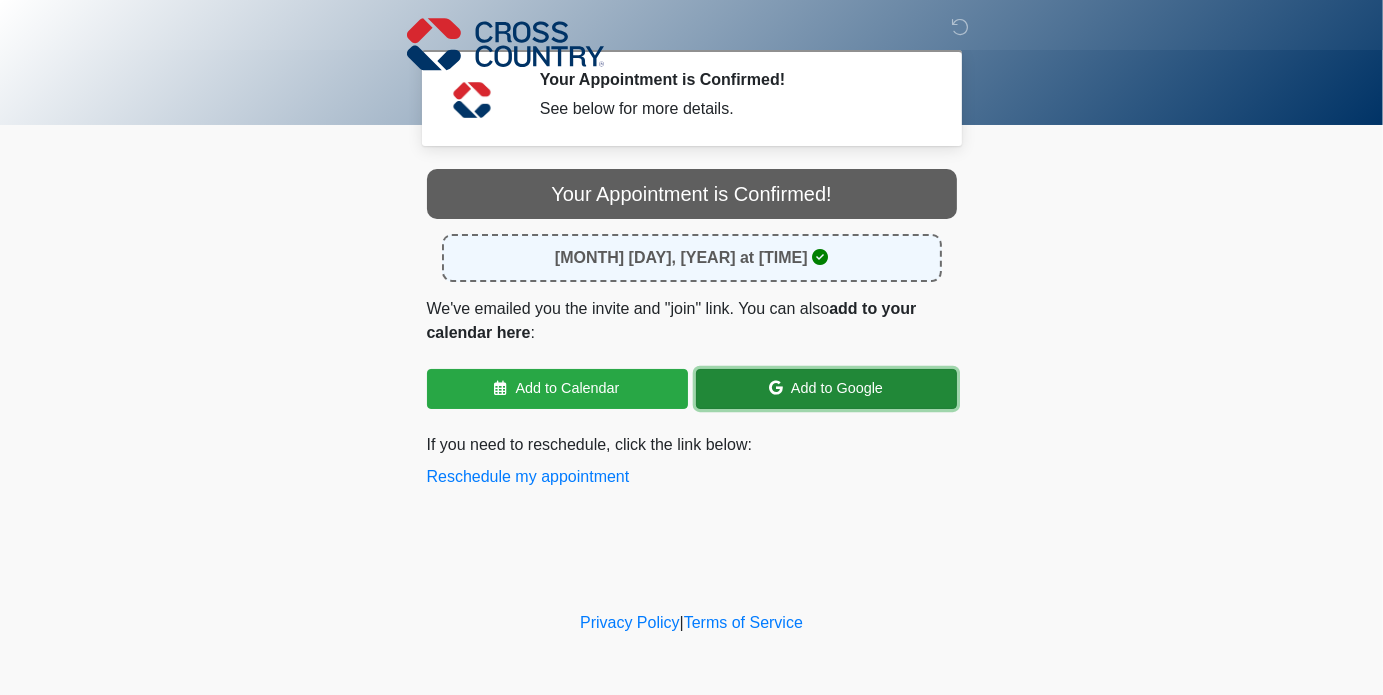 click on "Add to Google" at bounding box center [826, 389] 